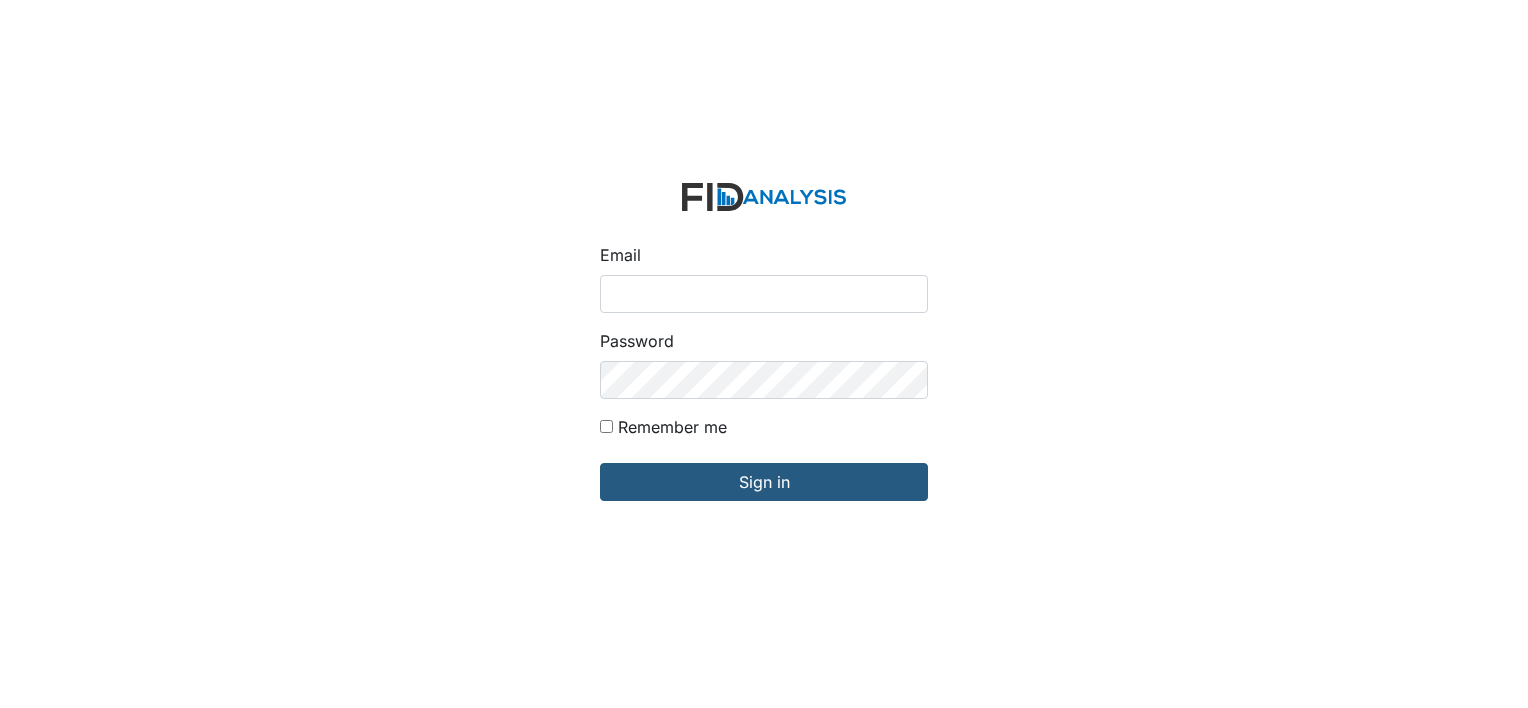 scroll, scrollTop: 0, scrollLeft: 0, axis: both 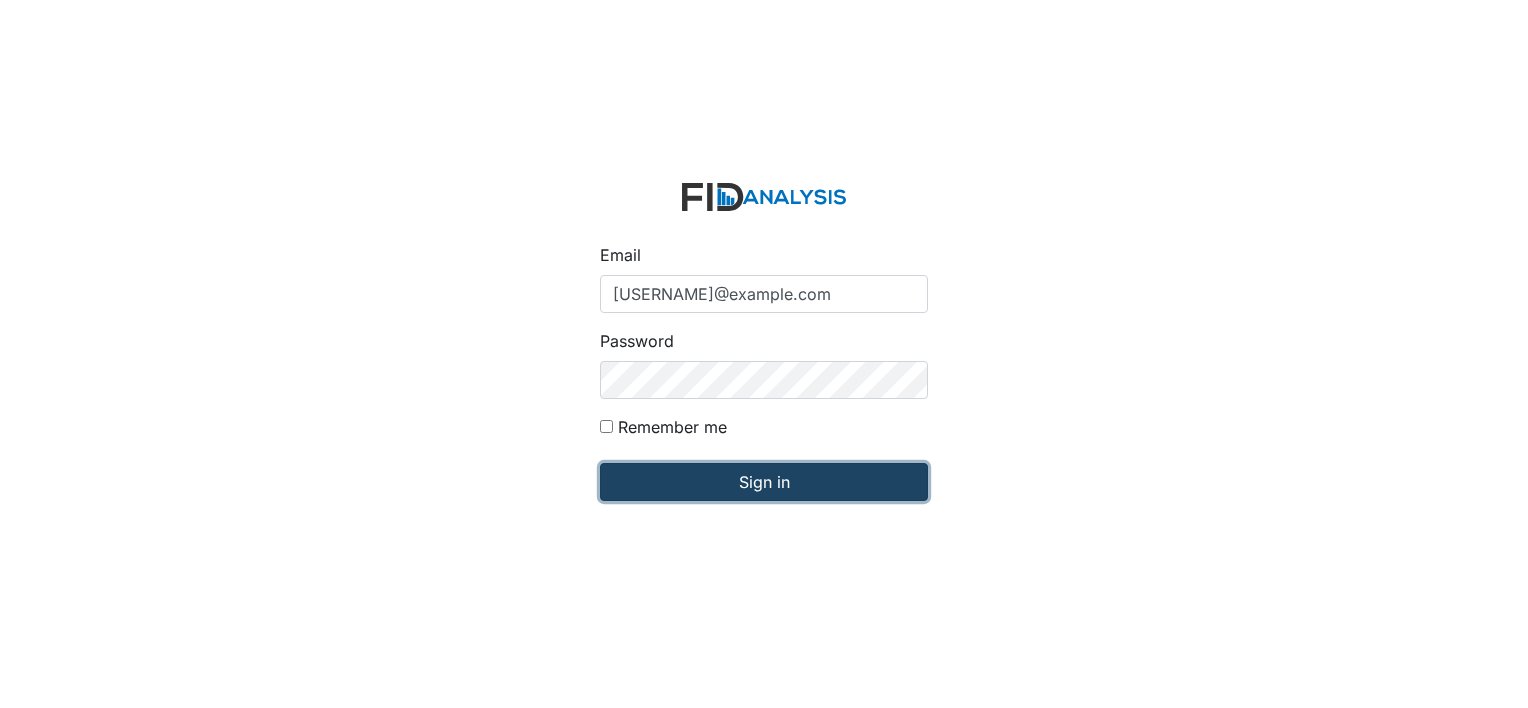 click on "Sign in" at bounding box center (764, 482) 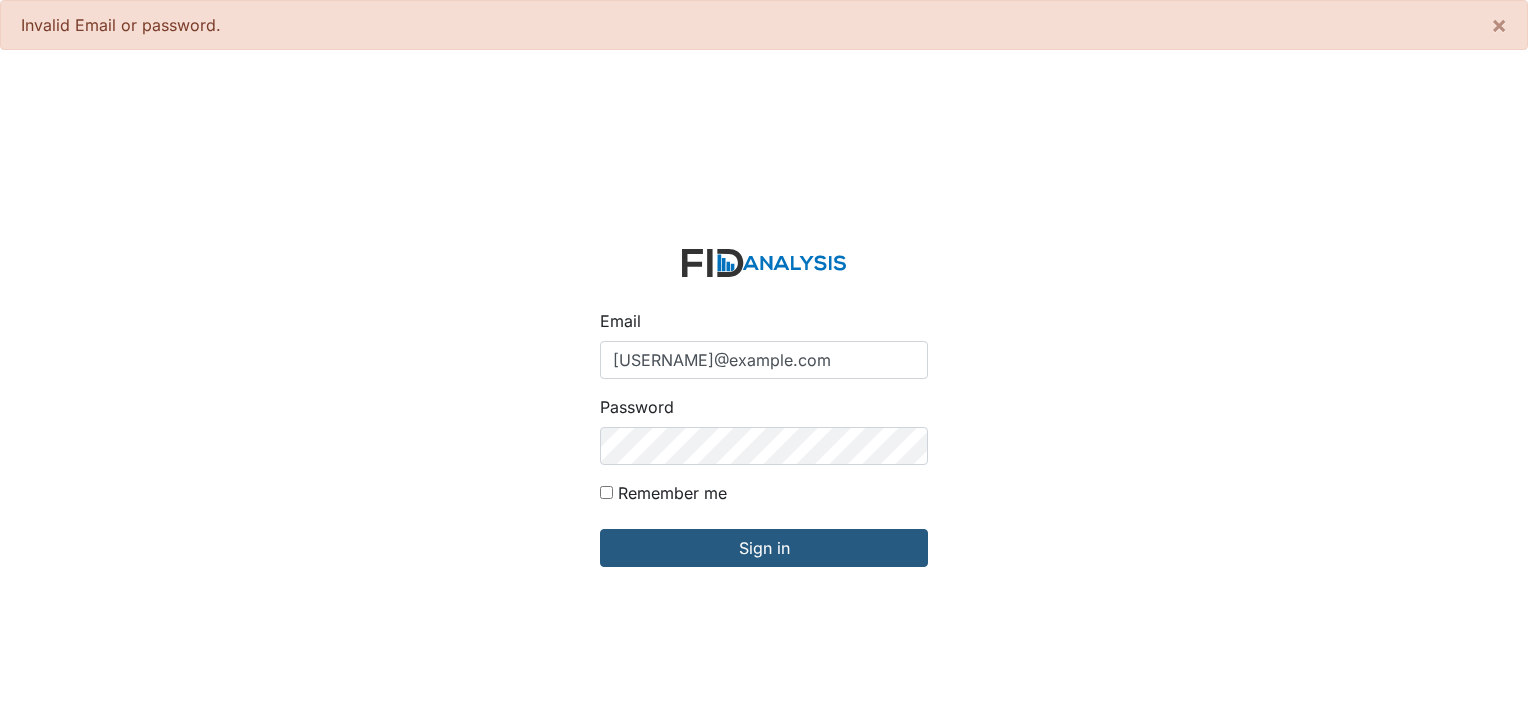 scroll, scrollTop: 0, scrollLeft: 0, axis: both 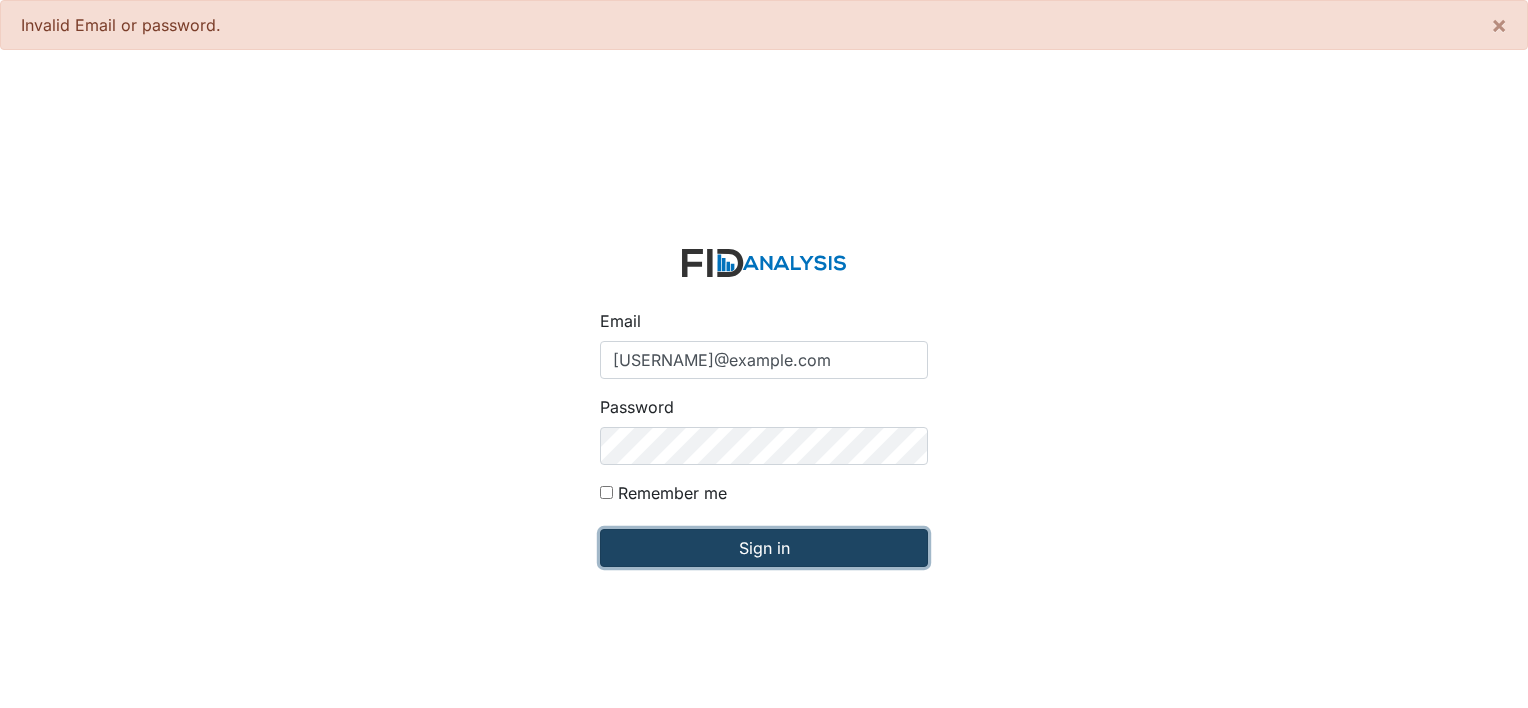 click on "Sign in" at bounding box center [764, 548] 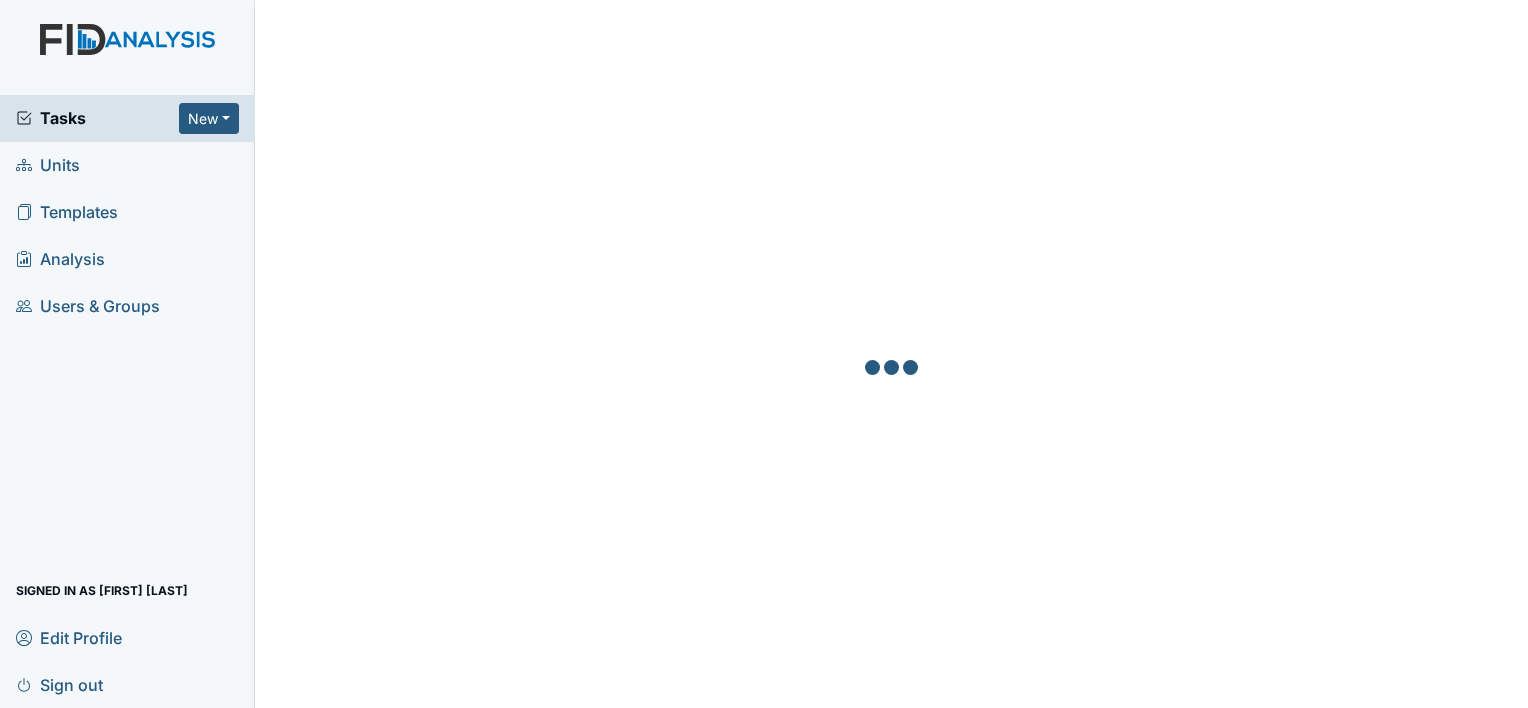 scroll, scrollTop: 0, scrollLeft: 0, axis: both 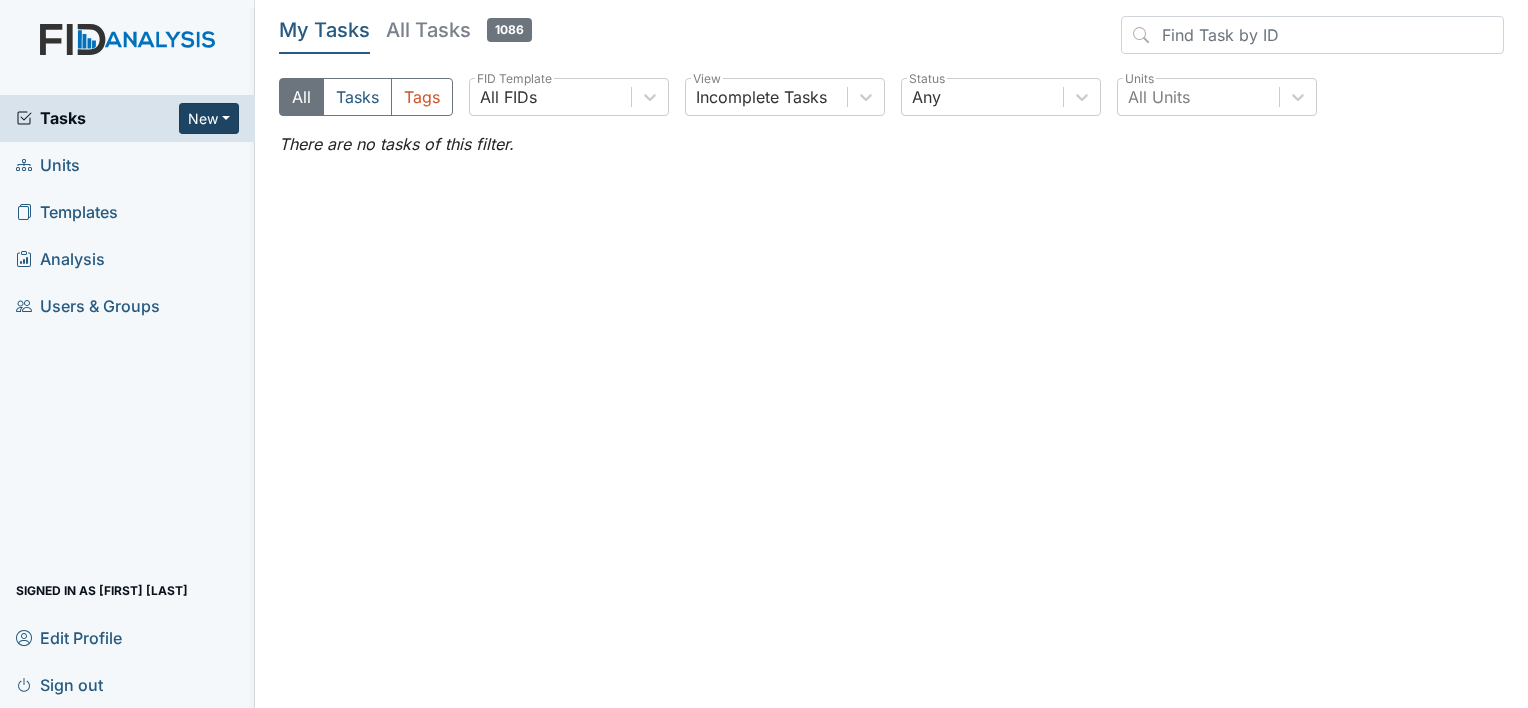 click on "New" at bounding box center (209, 118) 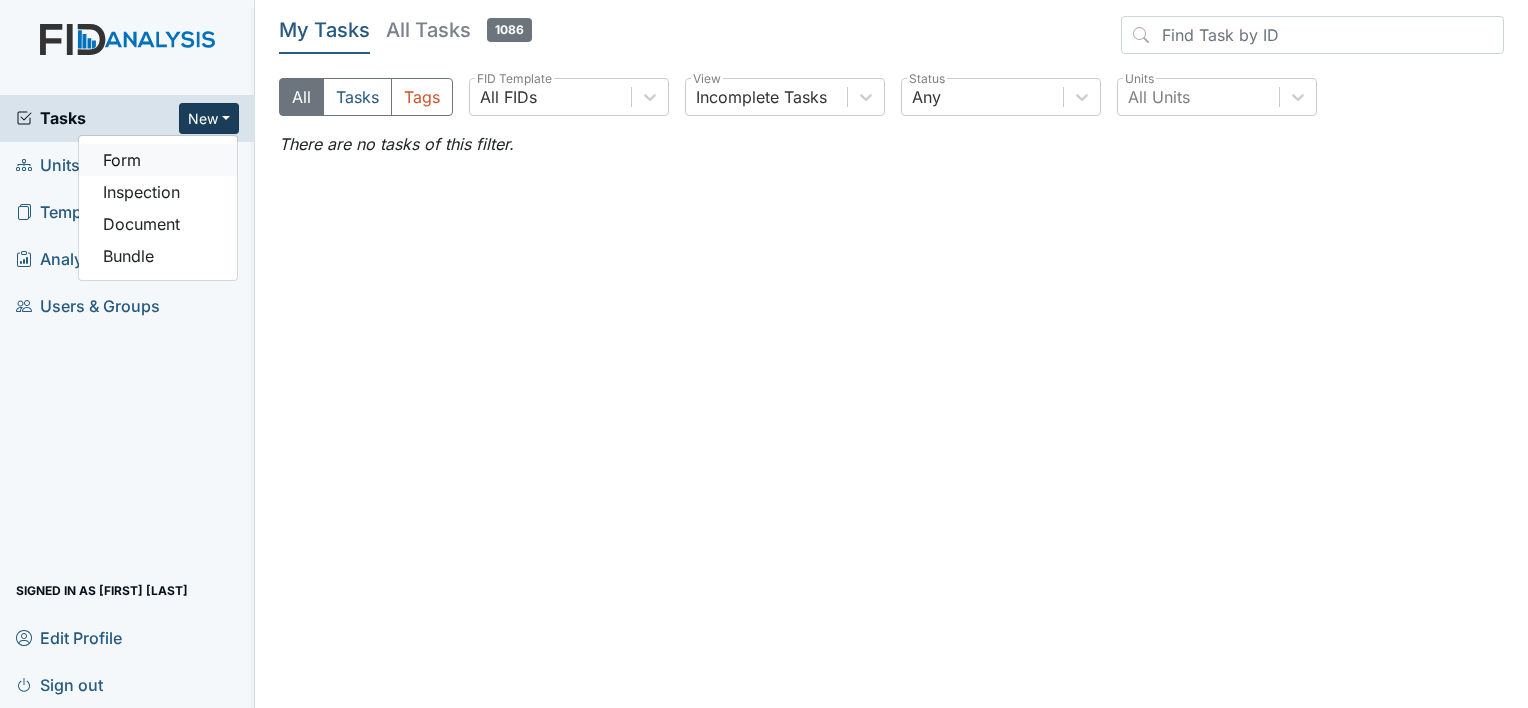 click on "Form" at bounding box center [158, 160] 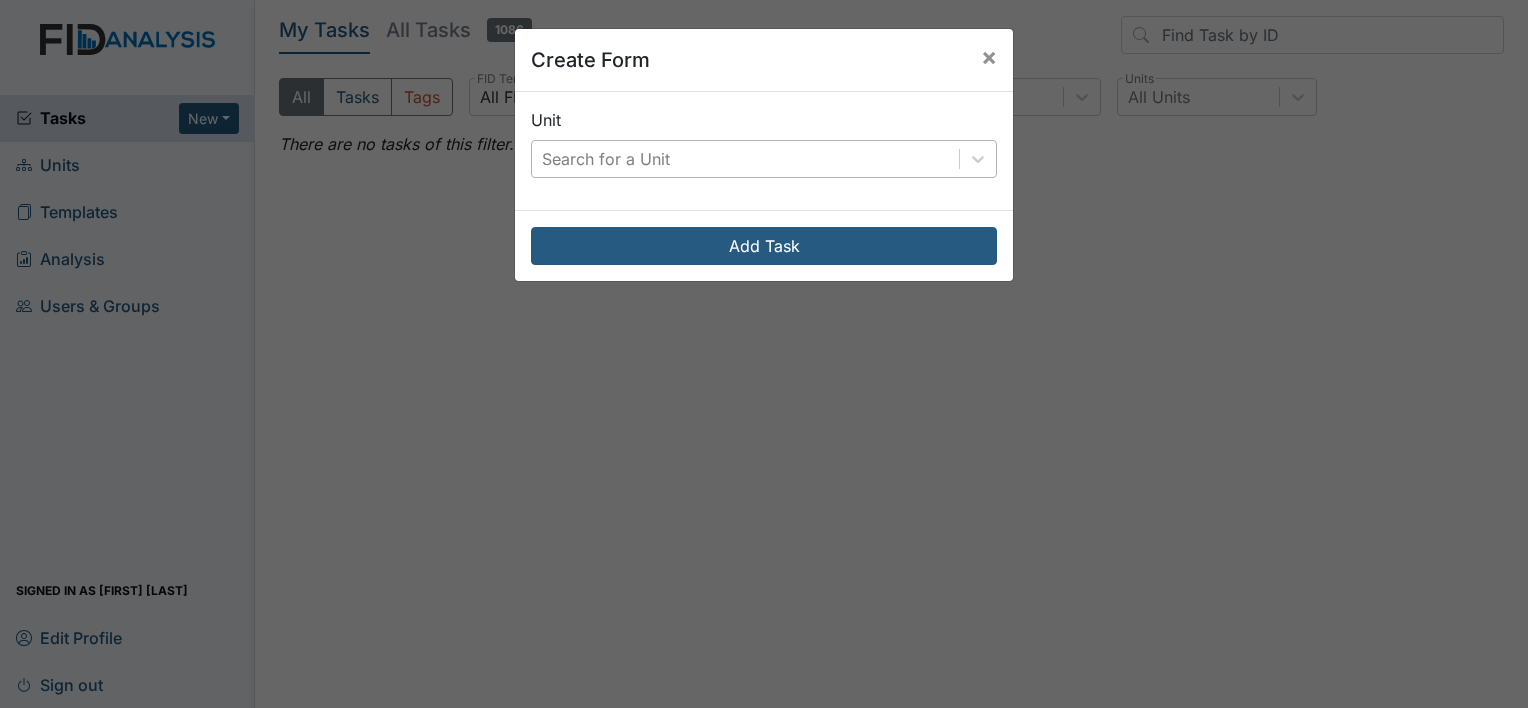 click on "Search for a Unit" at bounding box center (606, 159) 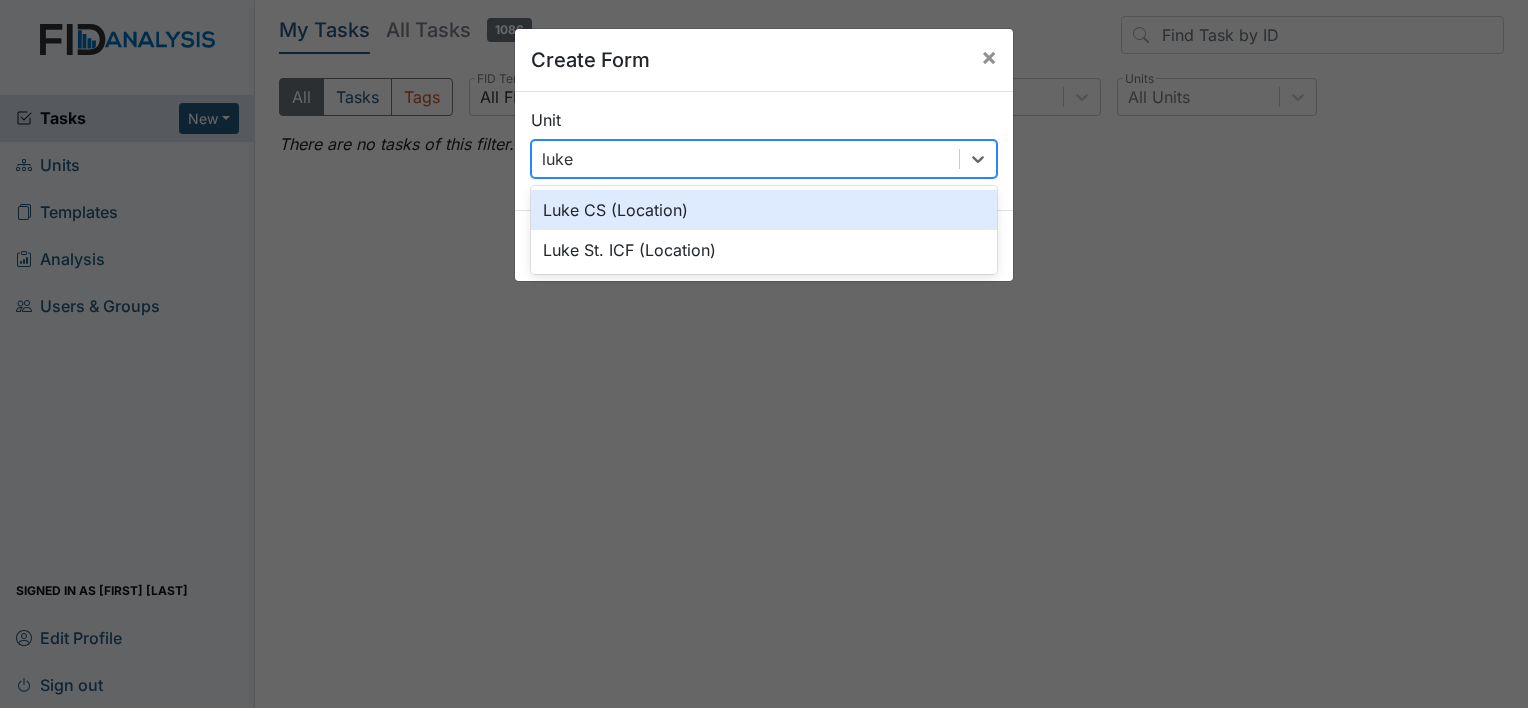 type on "luke" 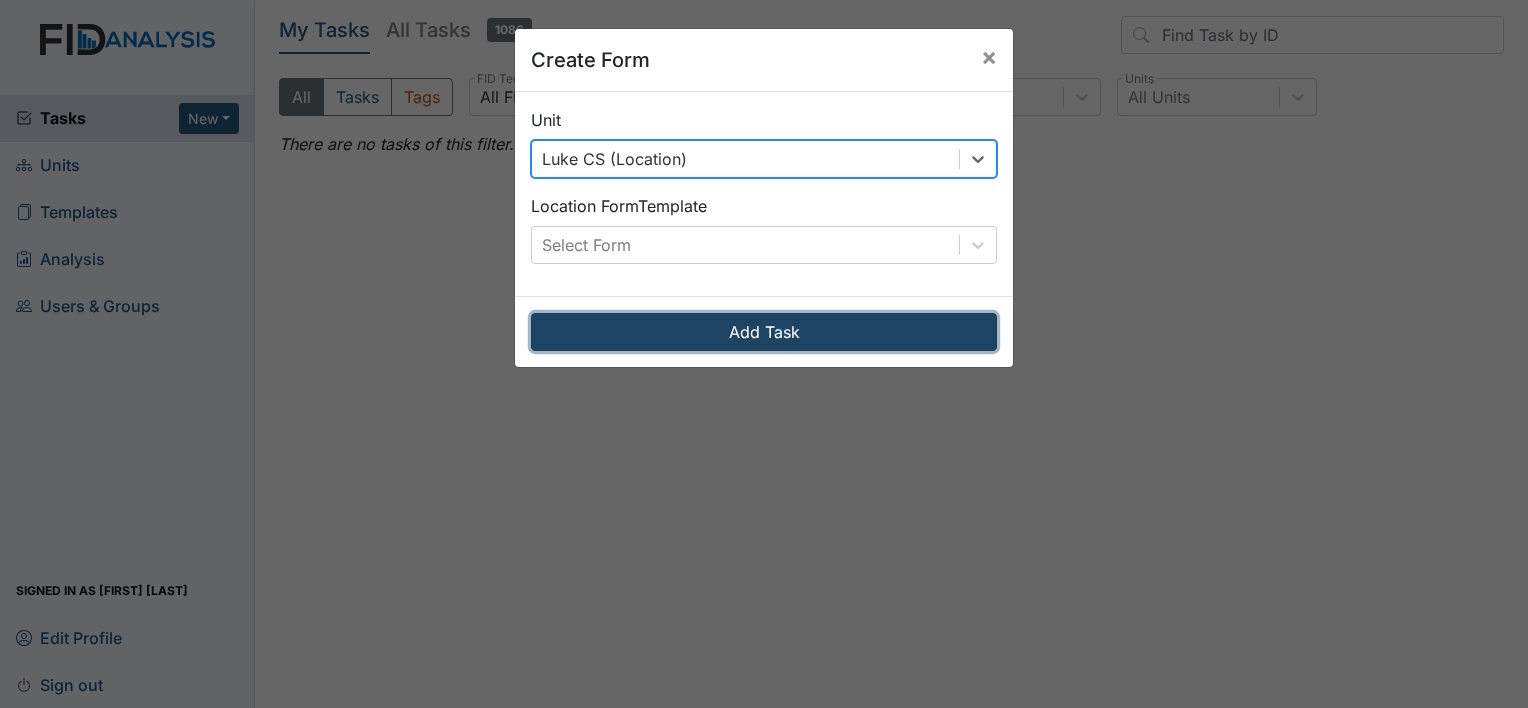 click on "Add Task" at bounding box center [764, 332] 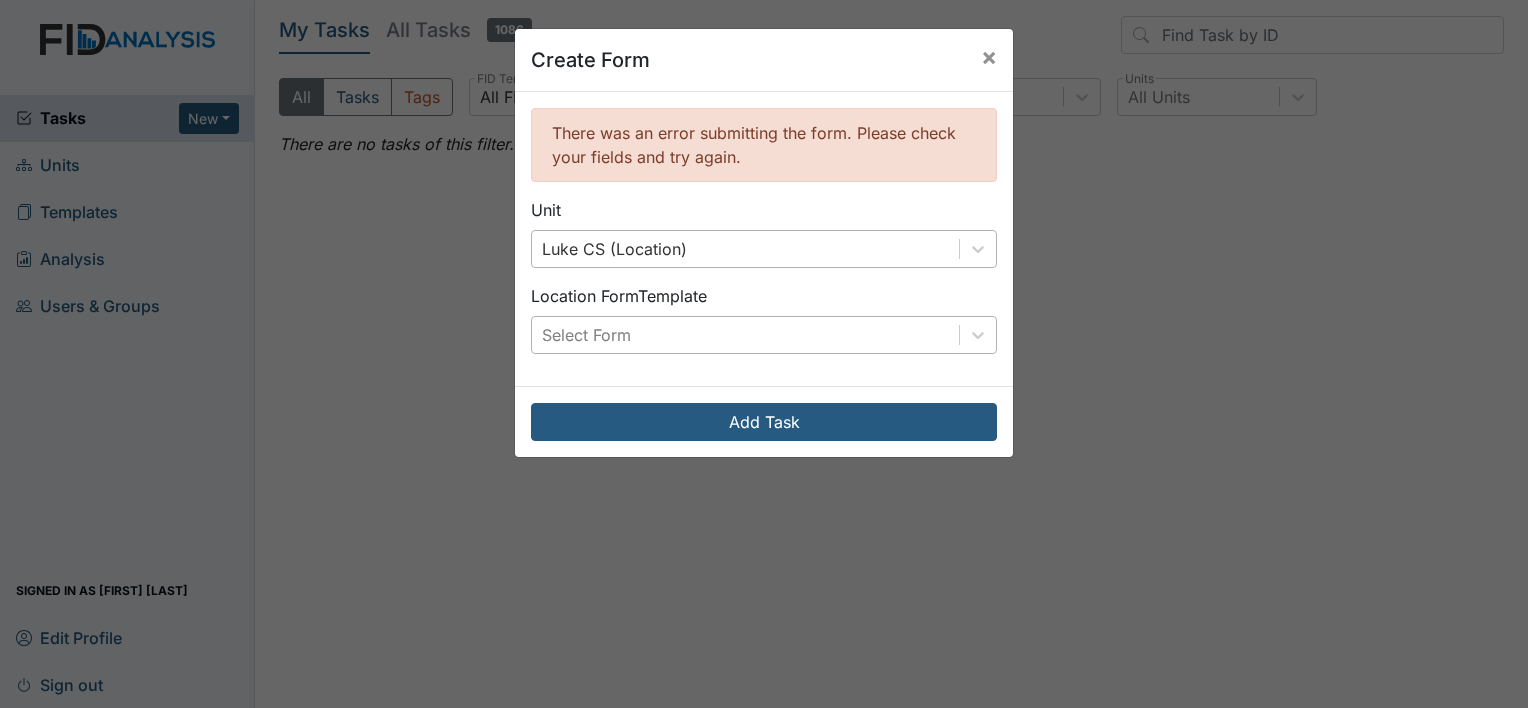 click on "Select Form" at bounding box center [586, 335] 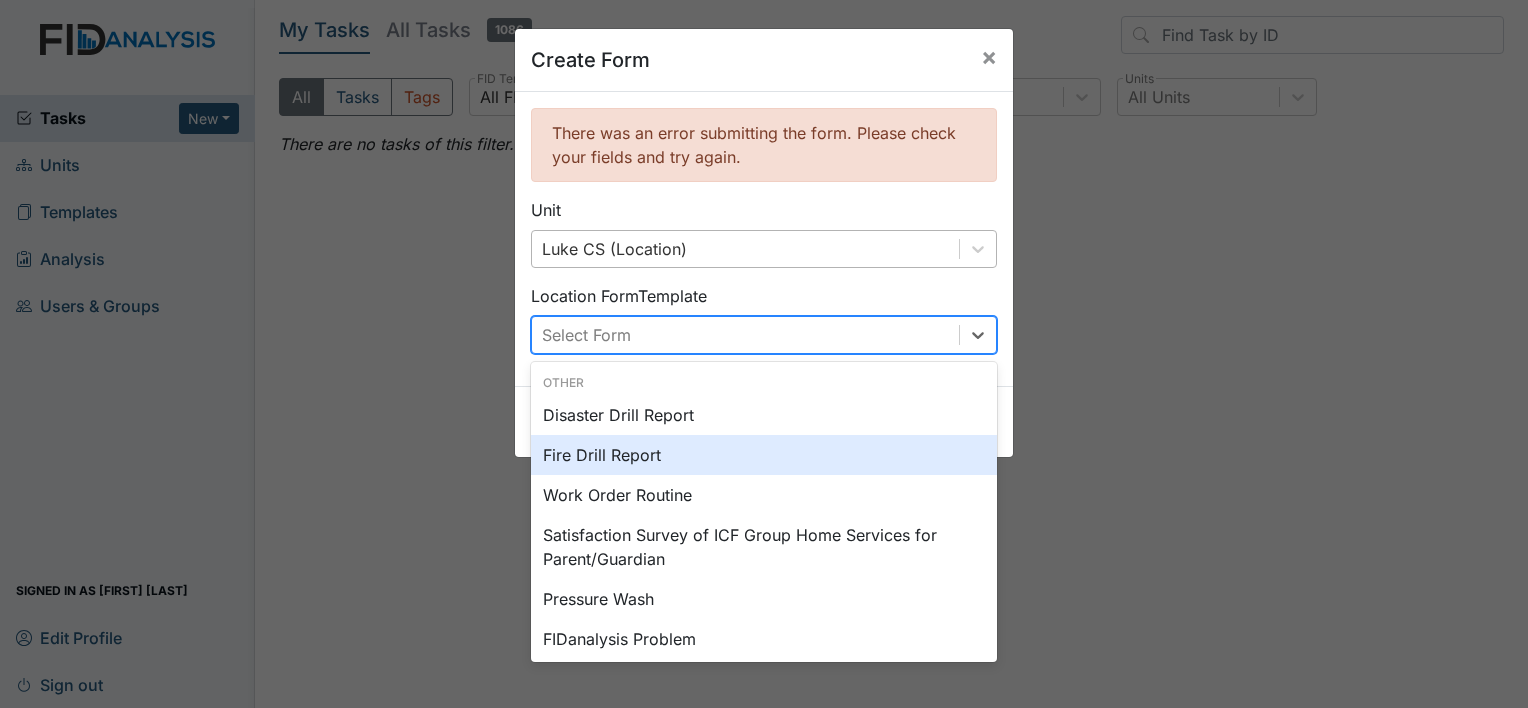 click on "Fire Drill Report" at bounding box center (764, 455) 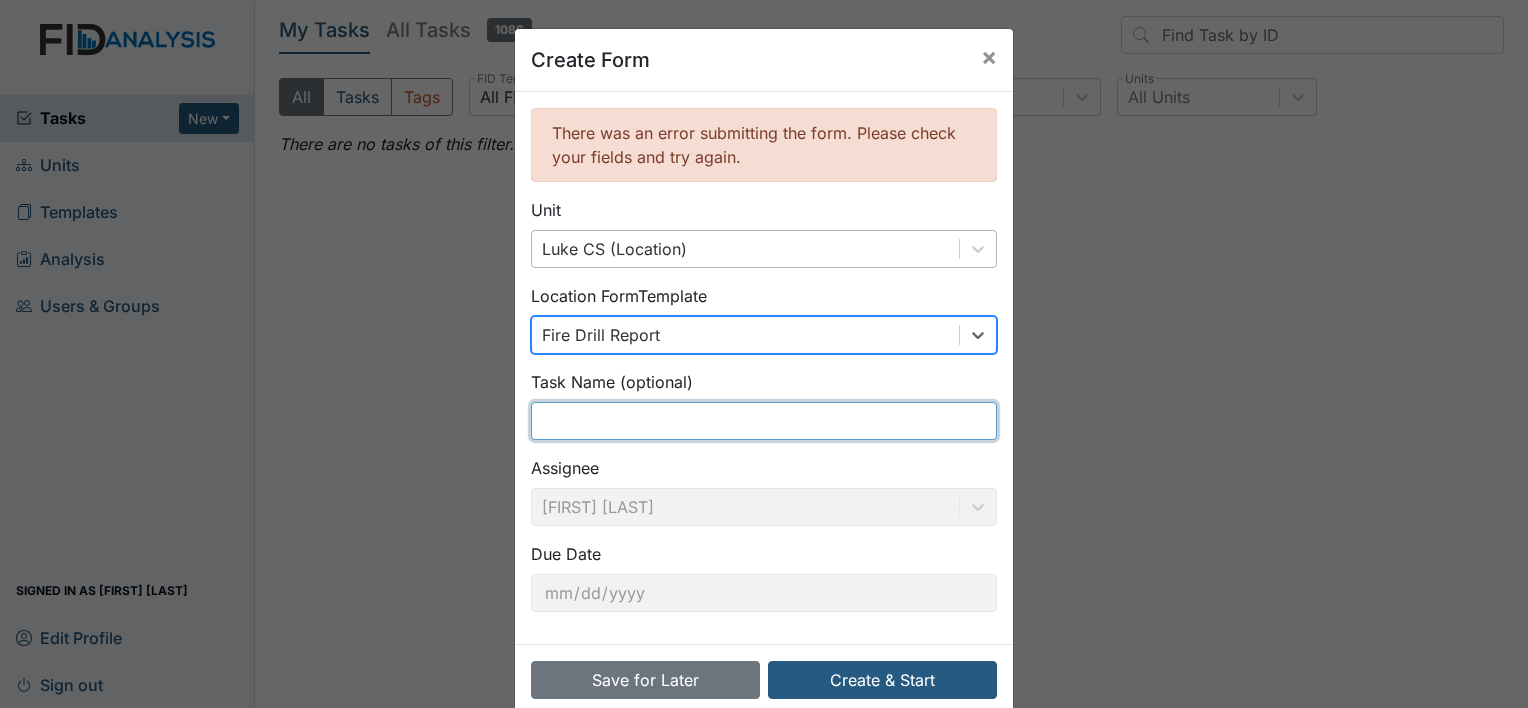 click at bounding box center [764, 421] 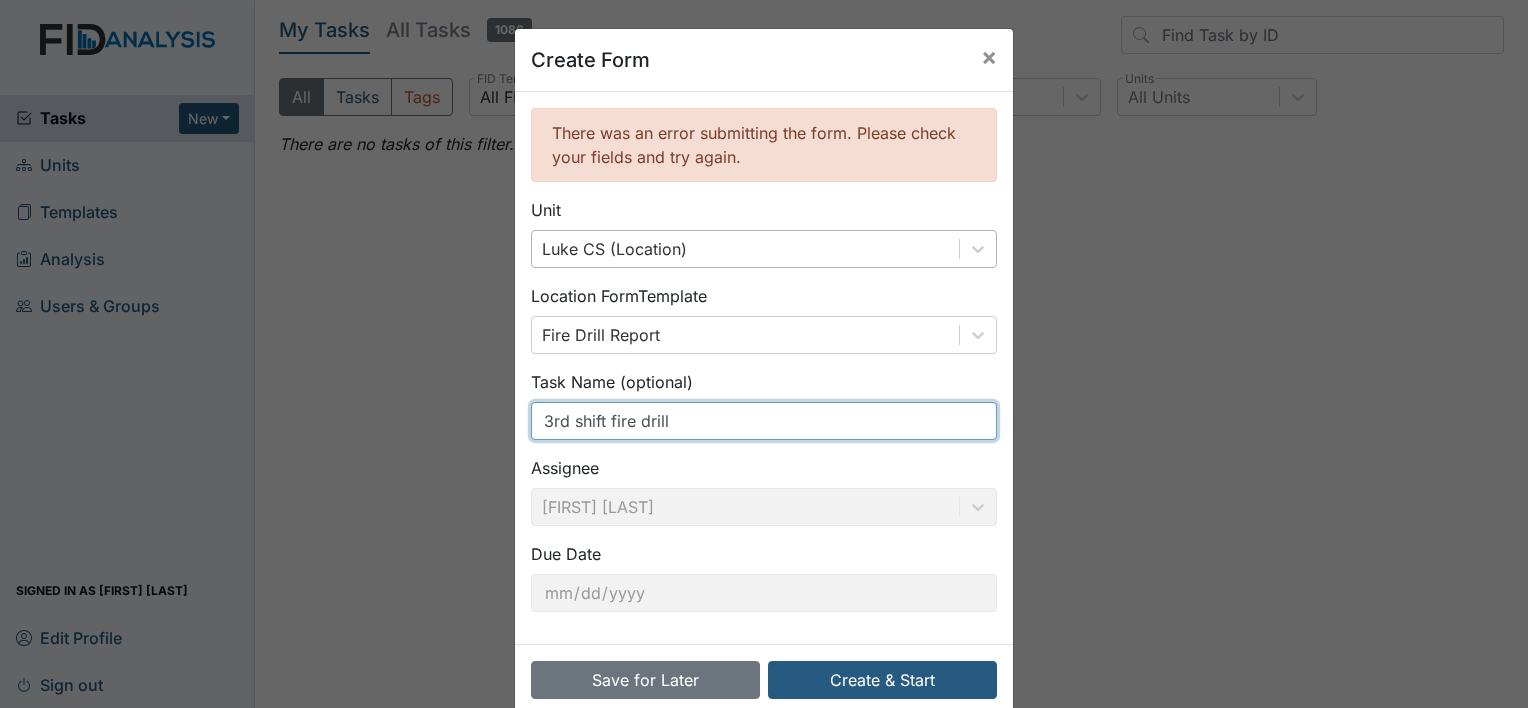 scroll, scrollTop: 34, scrollLeft: 0, axis: vertical 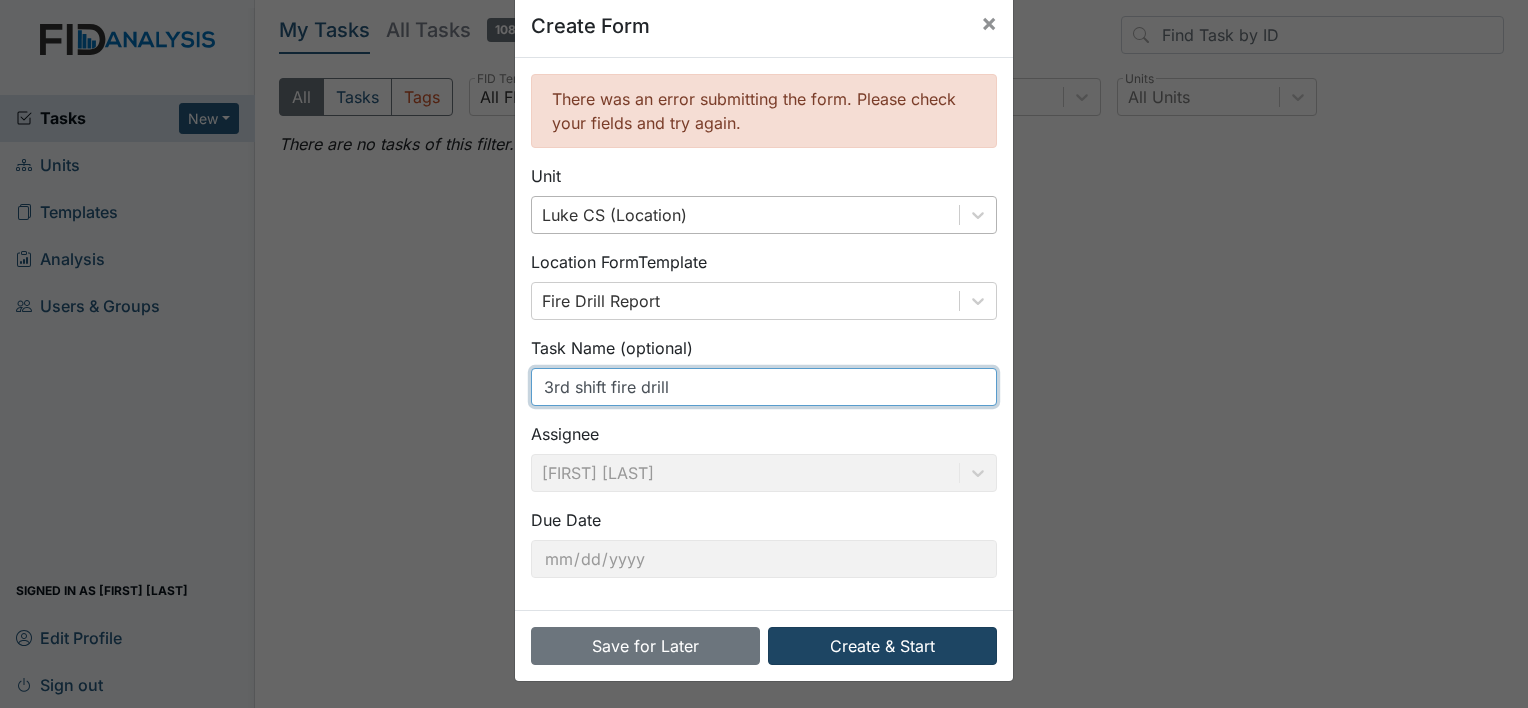 type on "3rd shift fire drill" 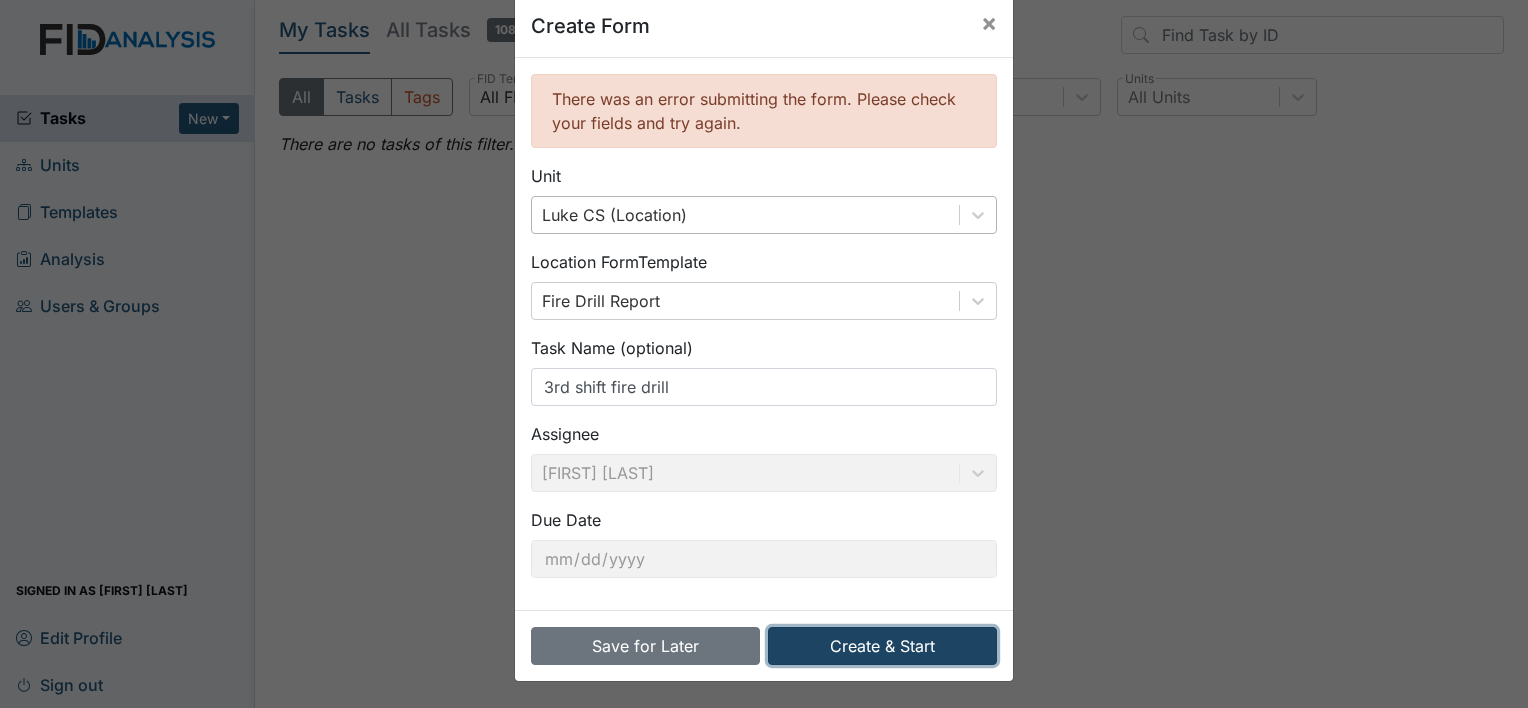 click on "Create & Start" at bounding box center (882, 646) 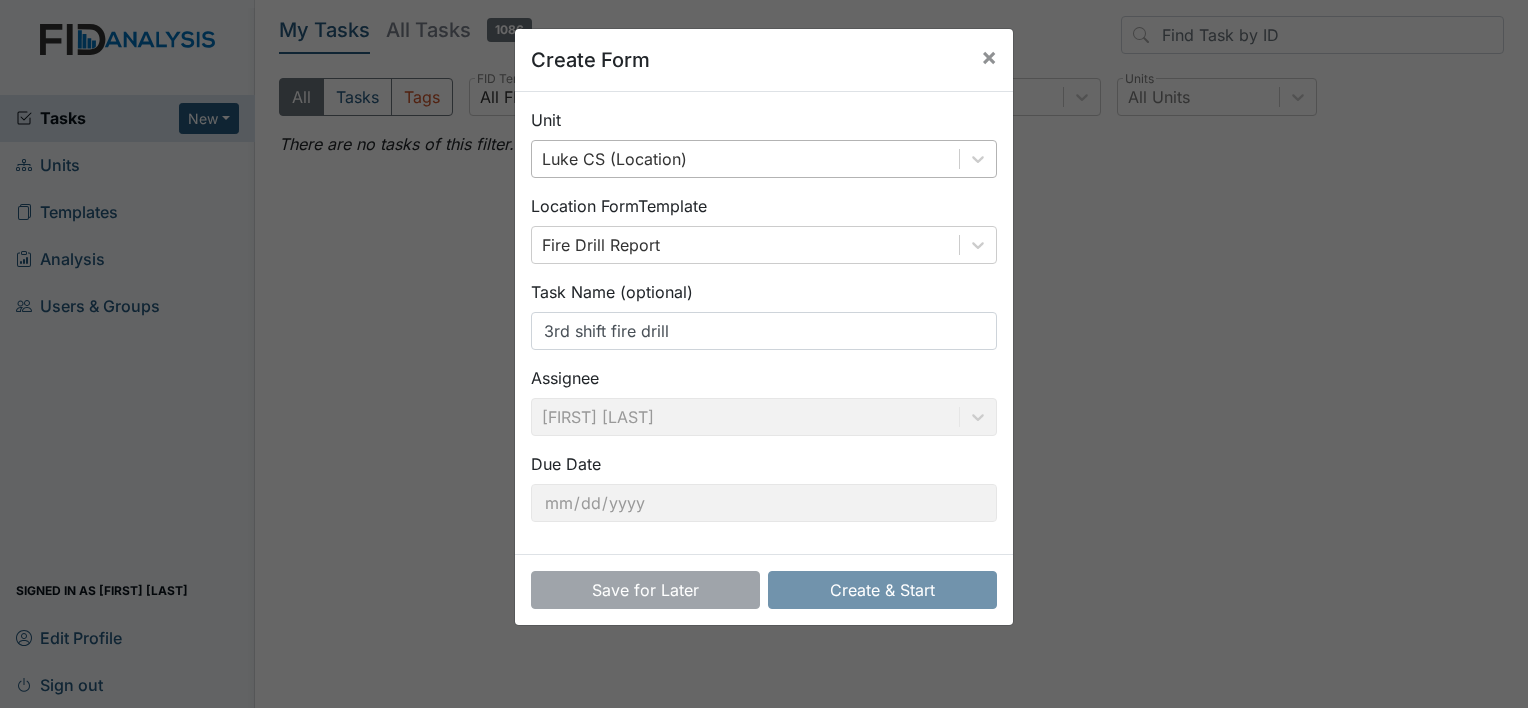 scroll, scrollTop: 0, scrollLeft: 0, axis: both 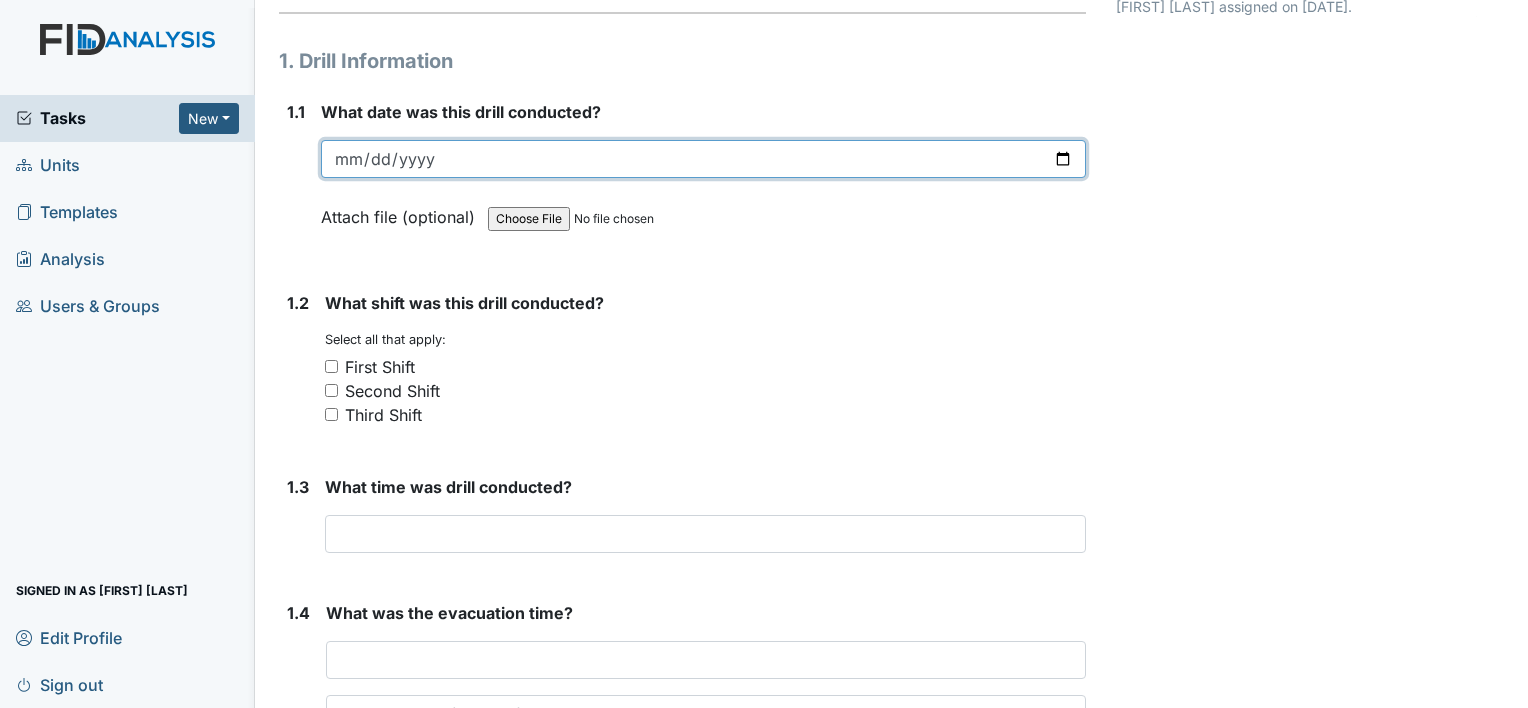 click at bounding box center (703, 159) 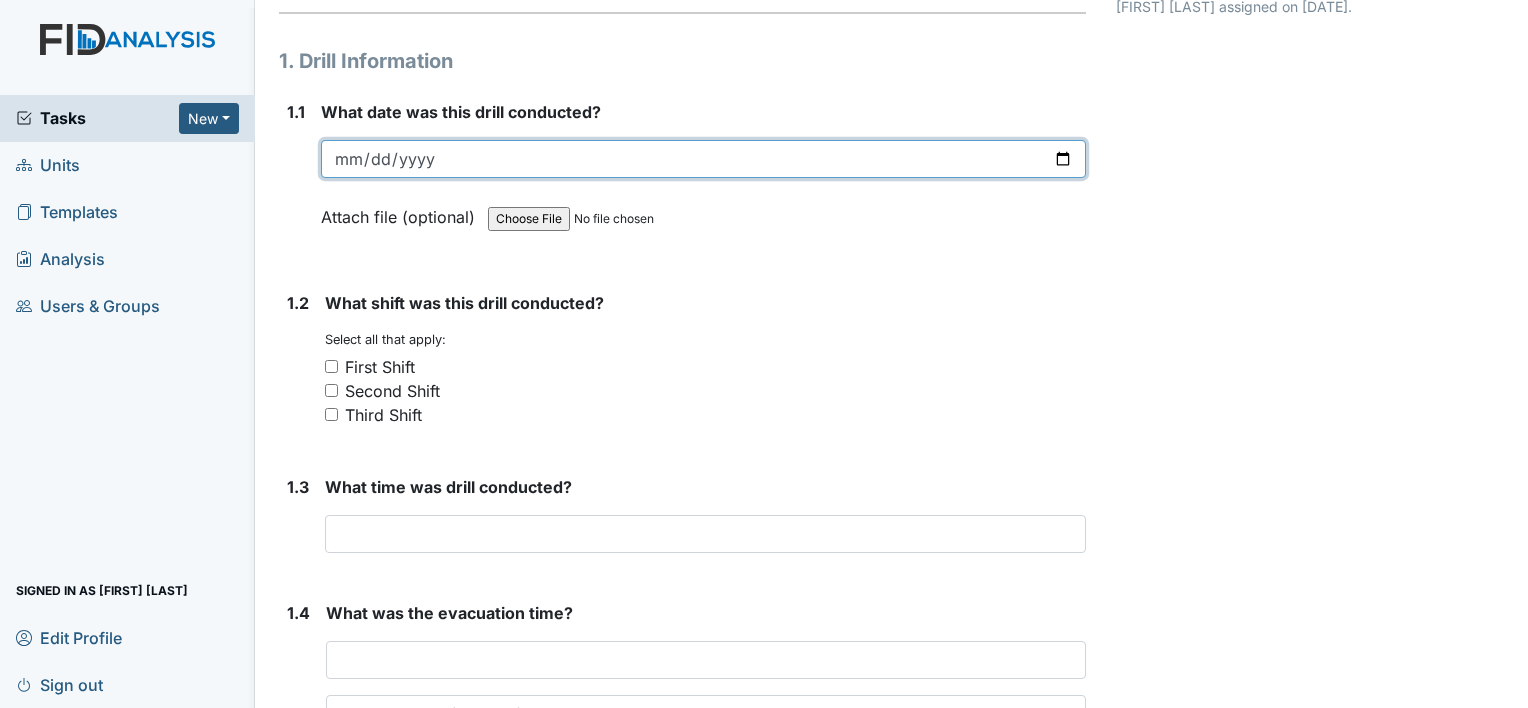 click at bounding box center [703, 159] 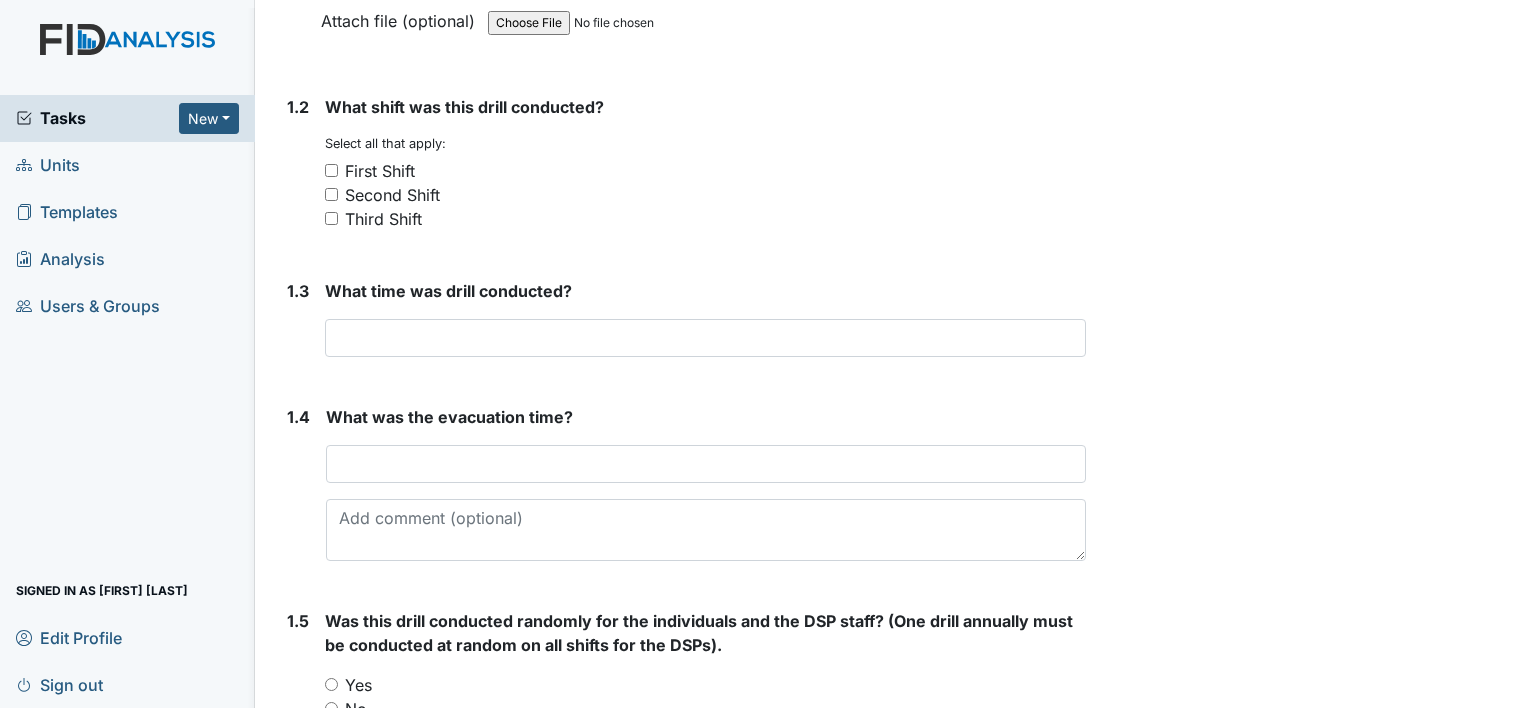 scroll, scrollTop: 400, scrollLeft: 0, axis: vertical 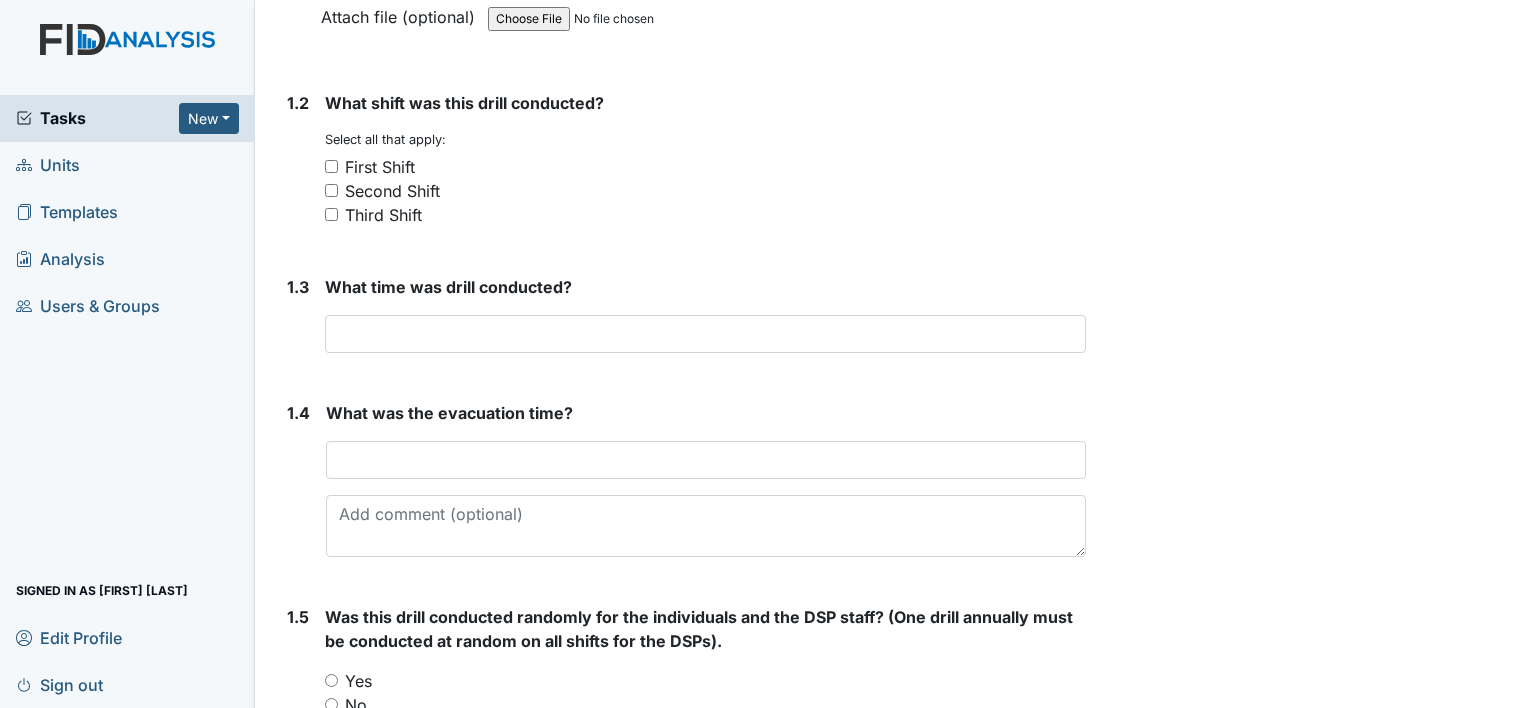 click on "Third Shift" at bounding box center [331, 214] 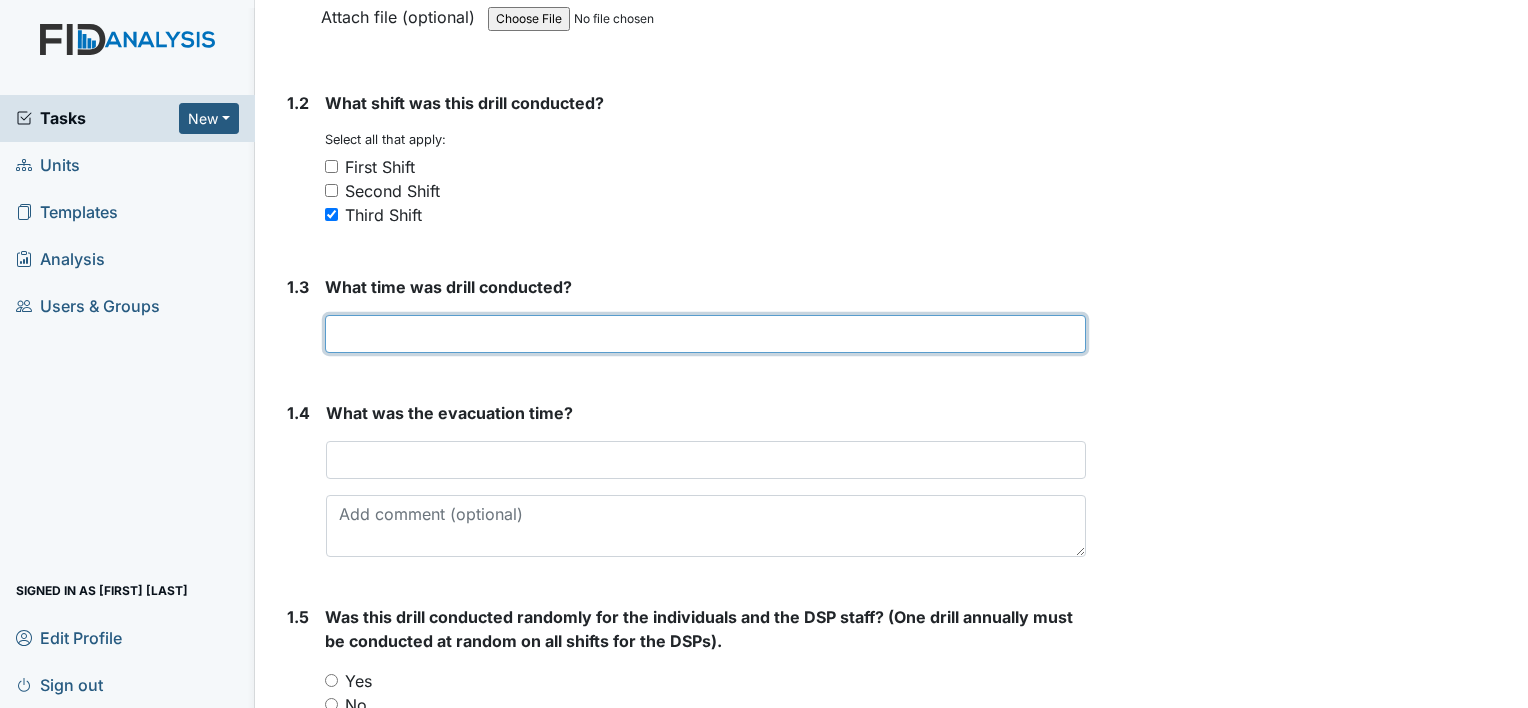 click at bounding box center (705, 334) 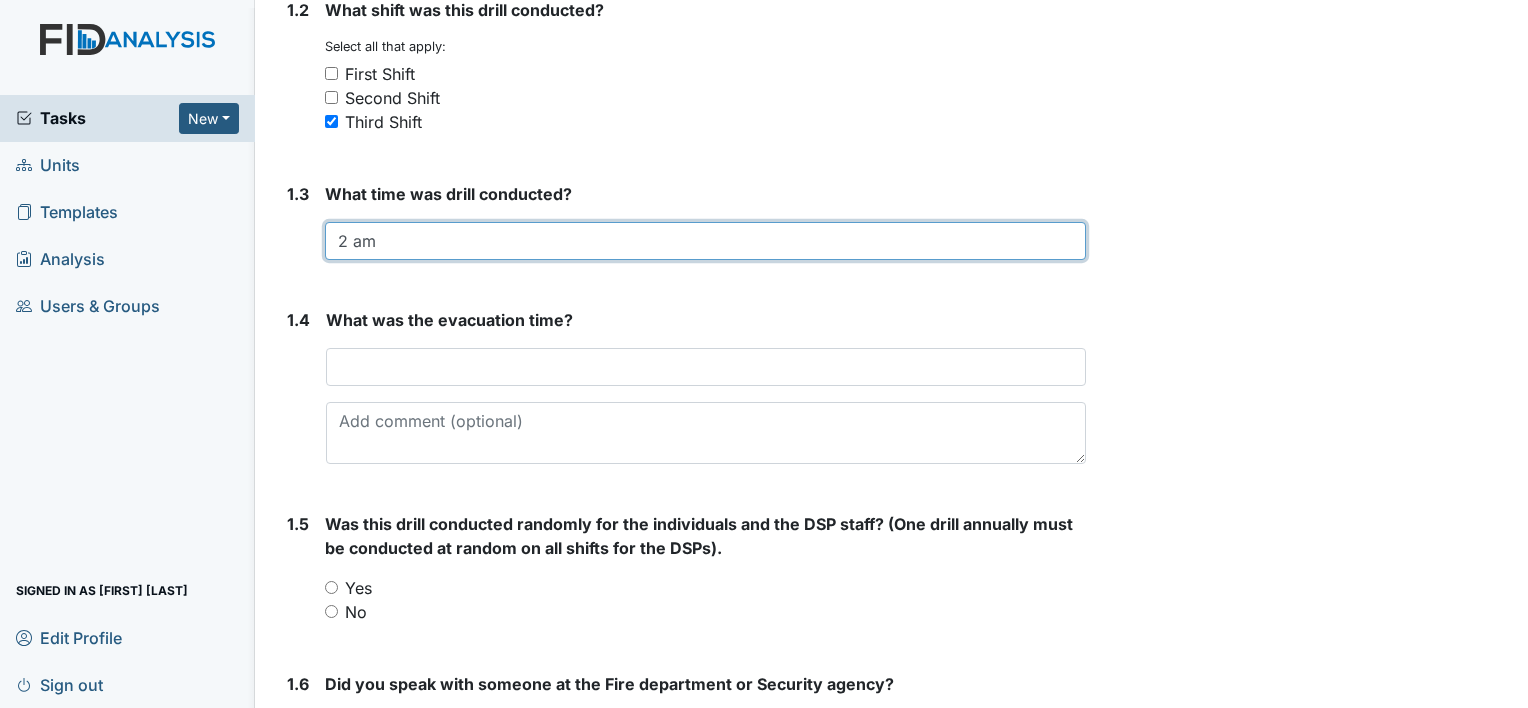 scroll, scrollTop: 600, scrollLeft: 0, axis: vertical 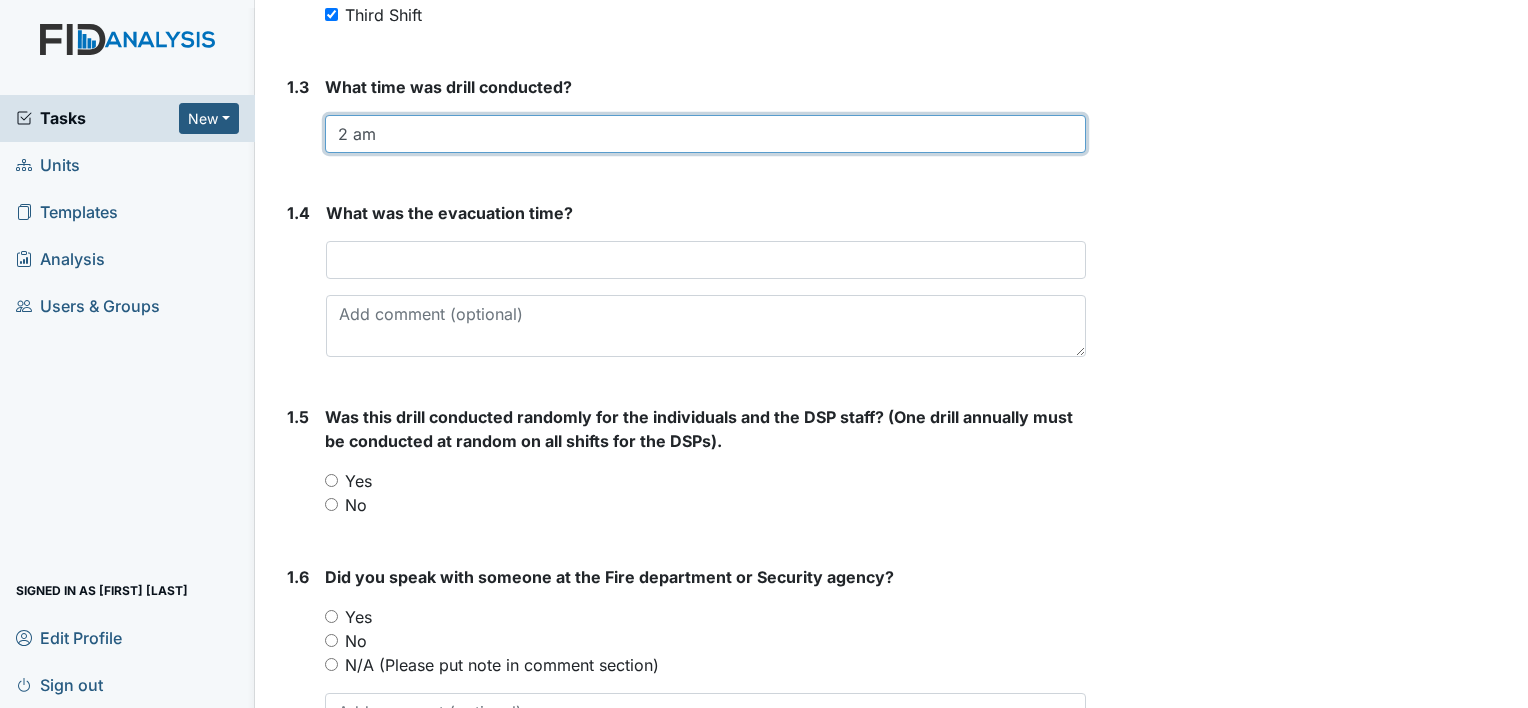 type on "2 am" 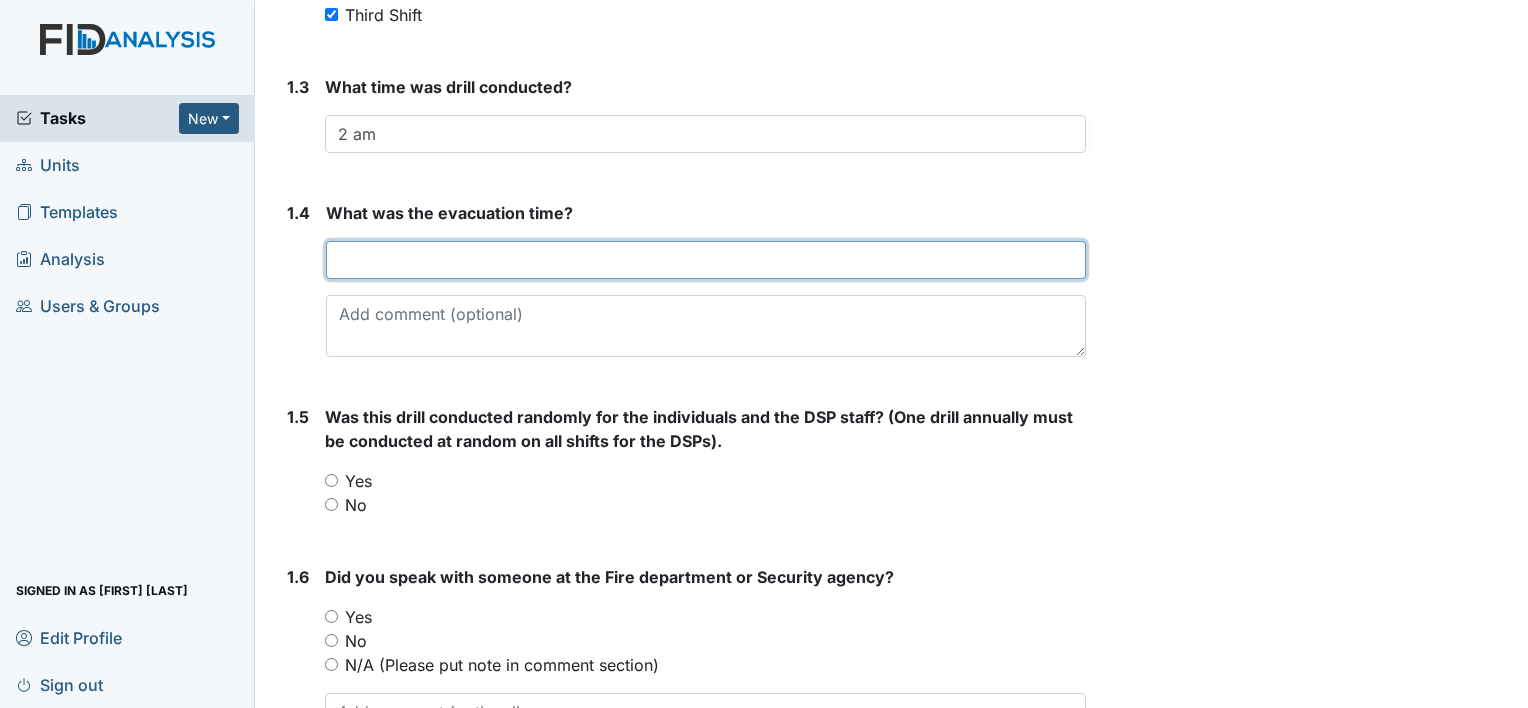 click at bounding box center [706, 260] 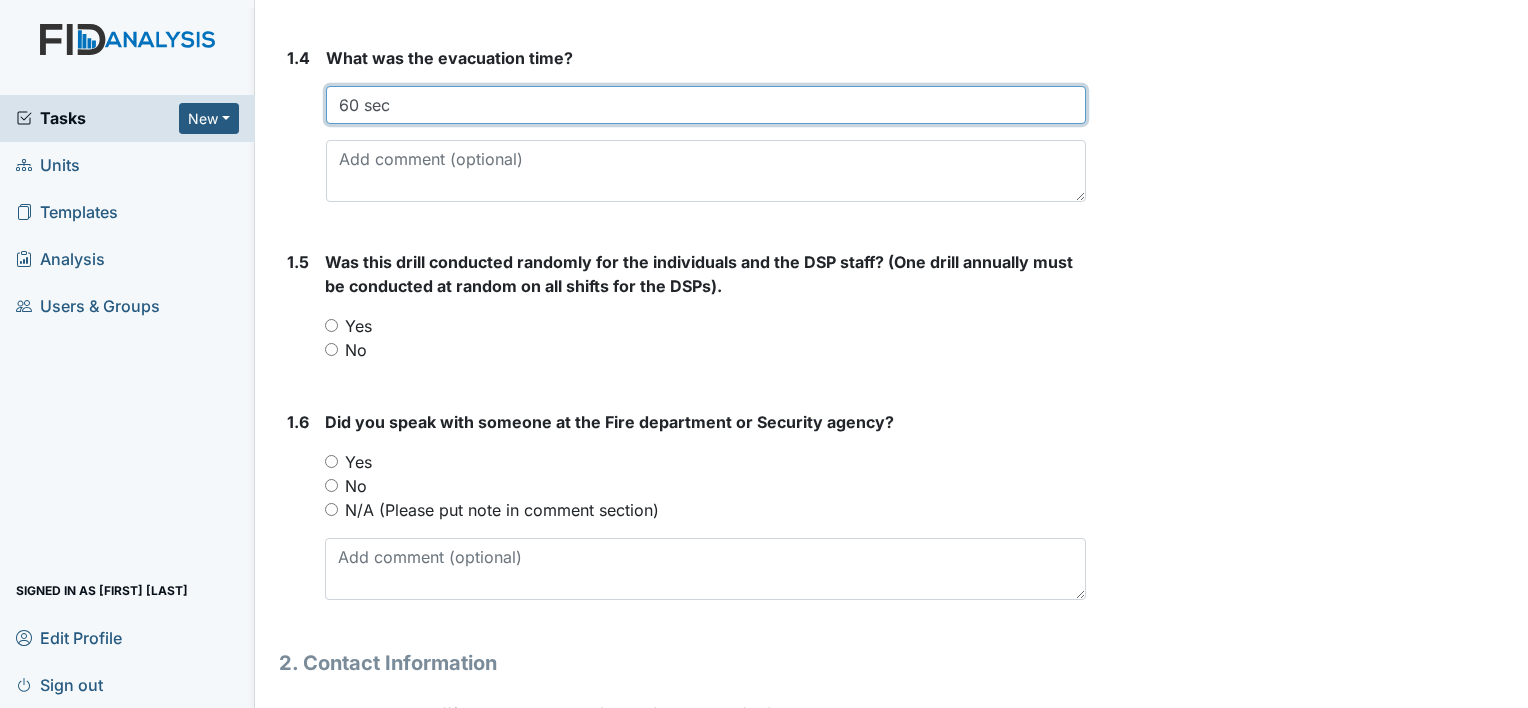 scroll, scrollTop: 800, scrollLeft: 0, axis: vertical 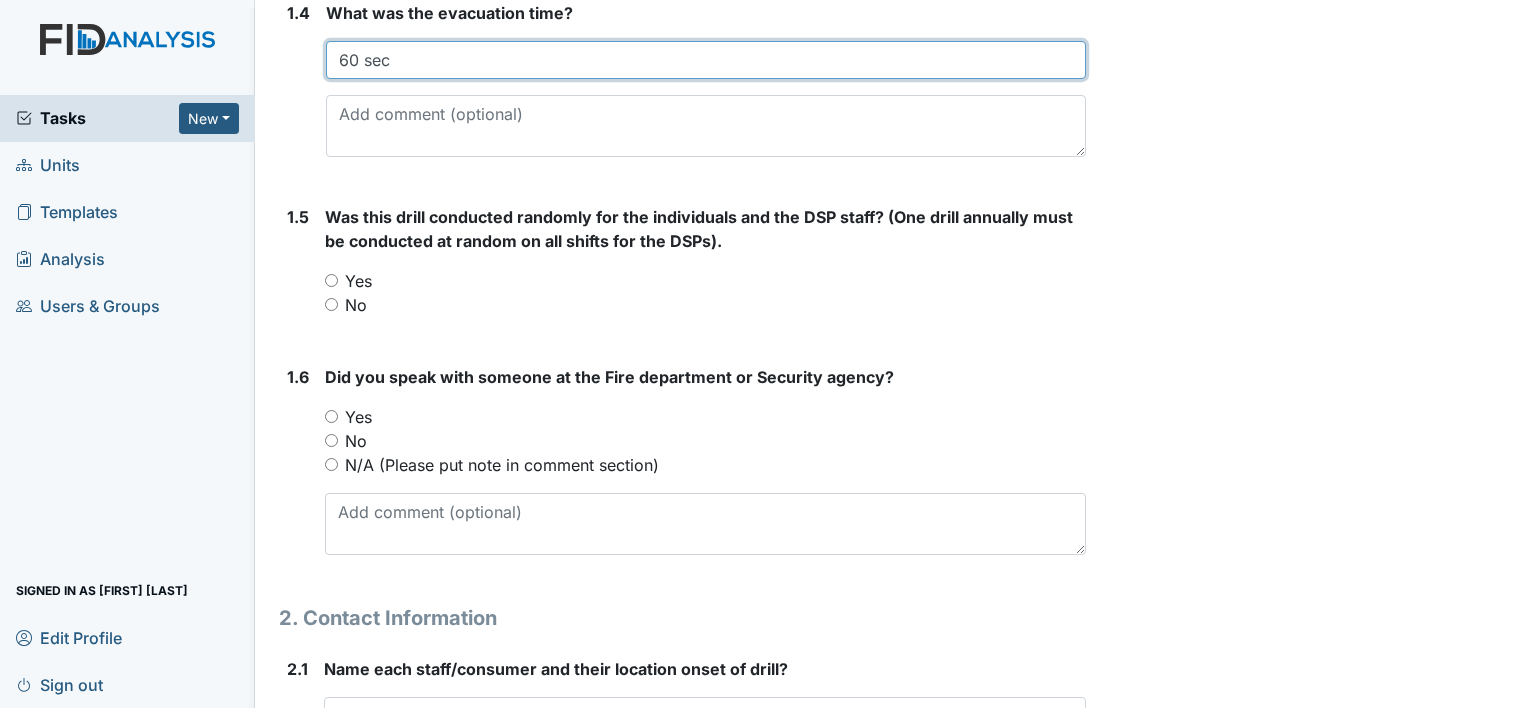 type on "60 sec" 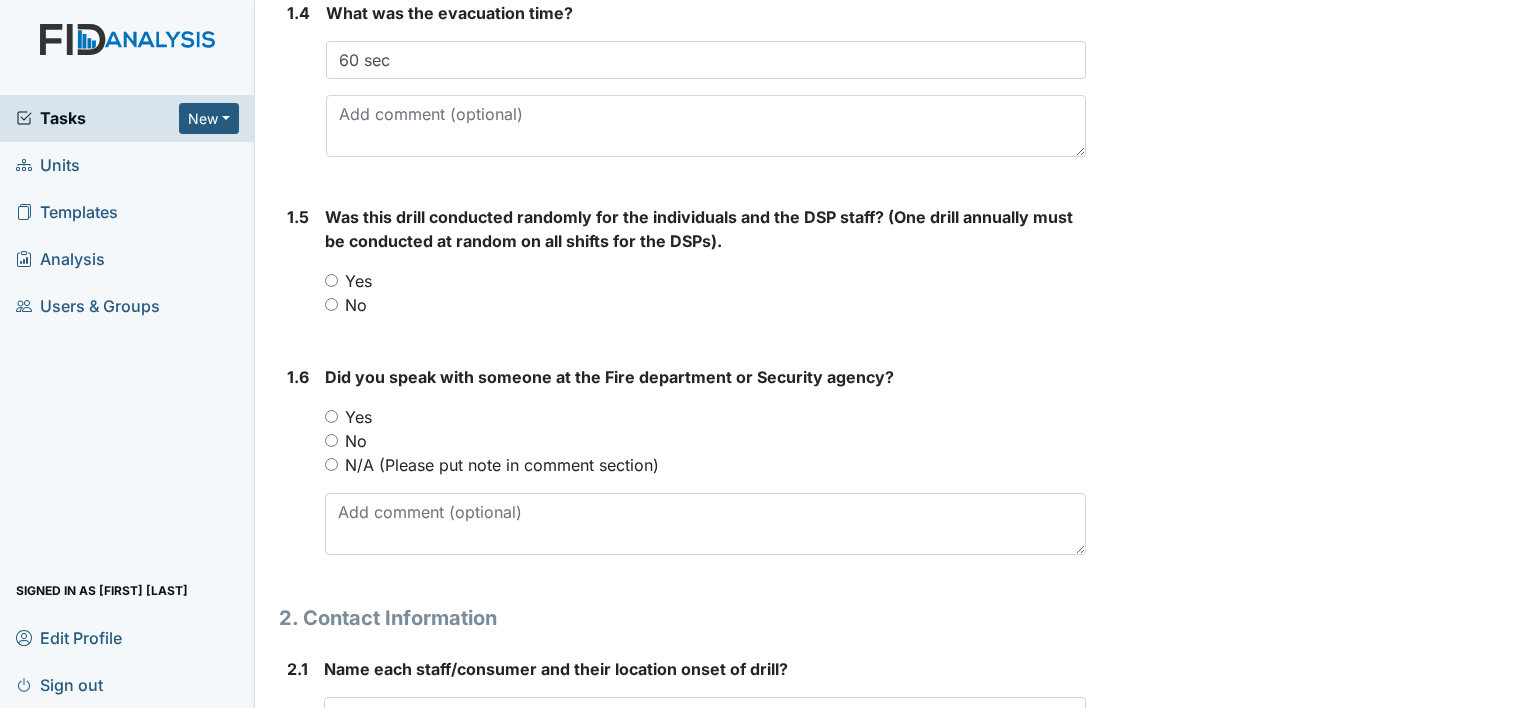 click on "Yes" at bounding box center (331, 280) 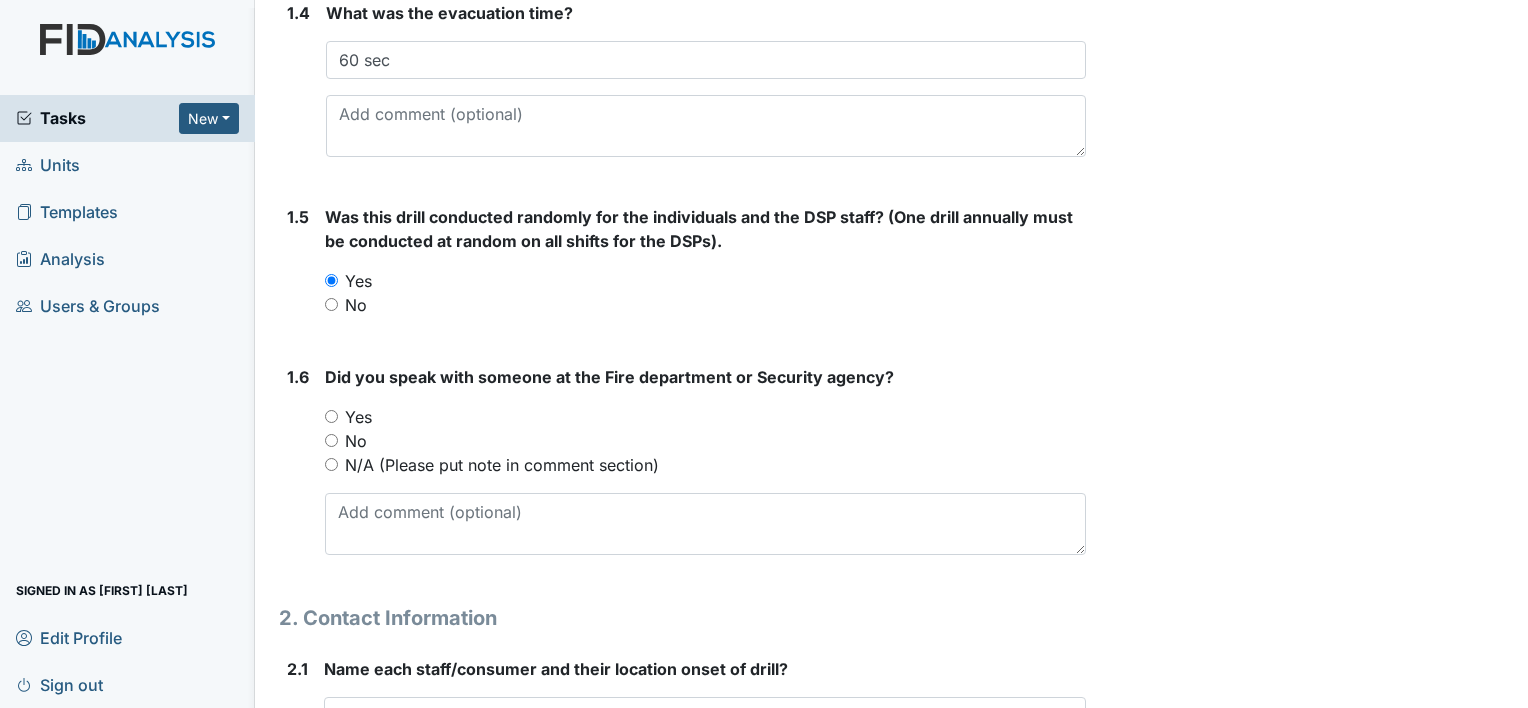 click on "Yes" at bounding box center (331, 416) 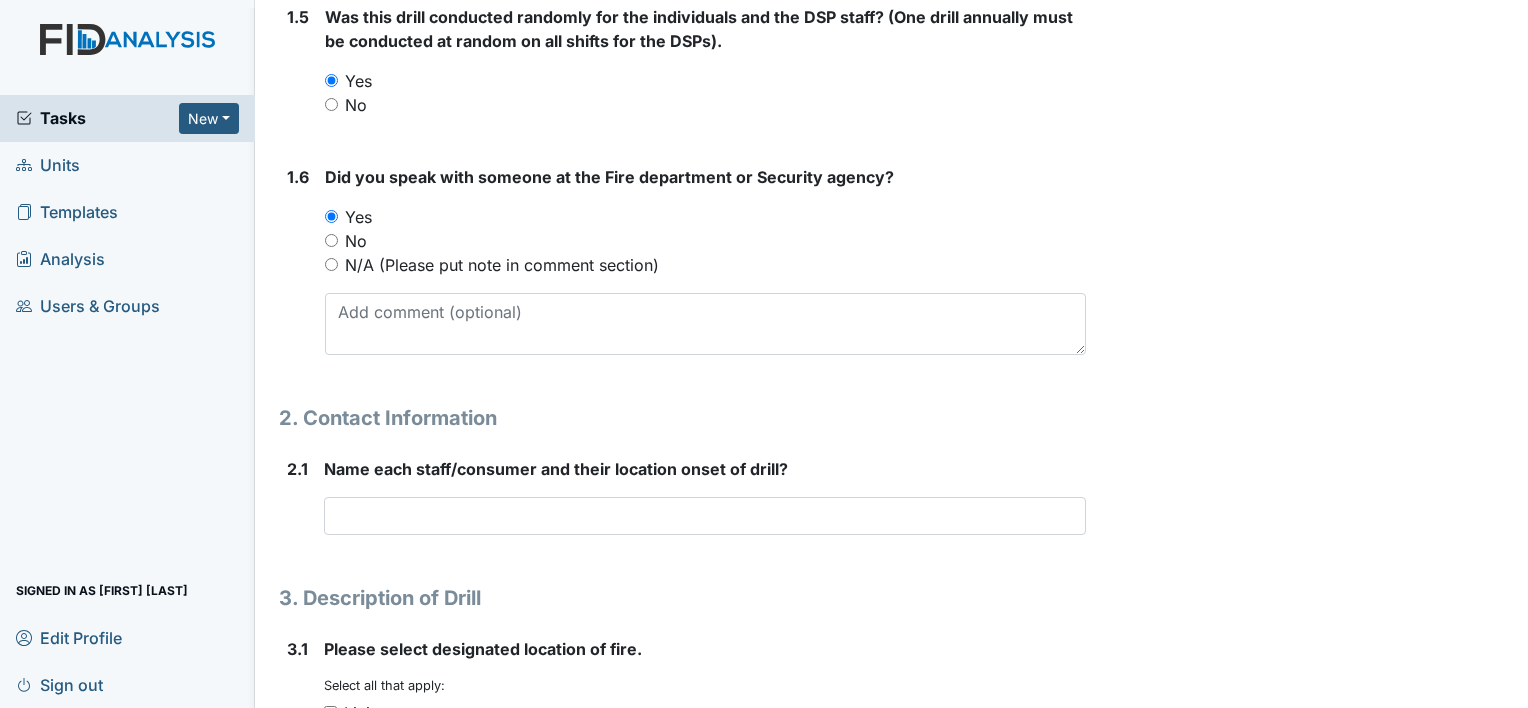 scroll, scrollTop: 1100, scrollLeft: 0, axis: vertical 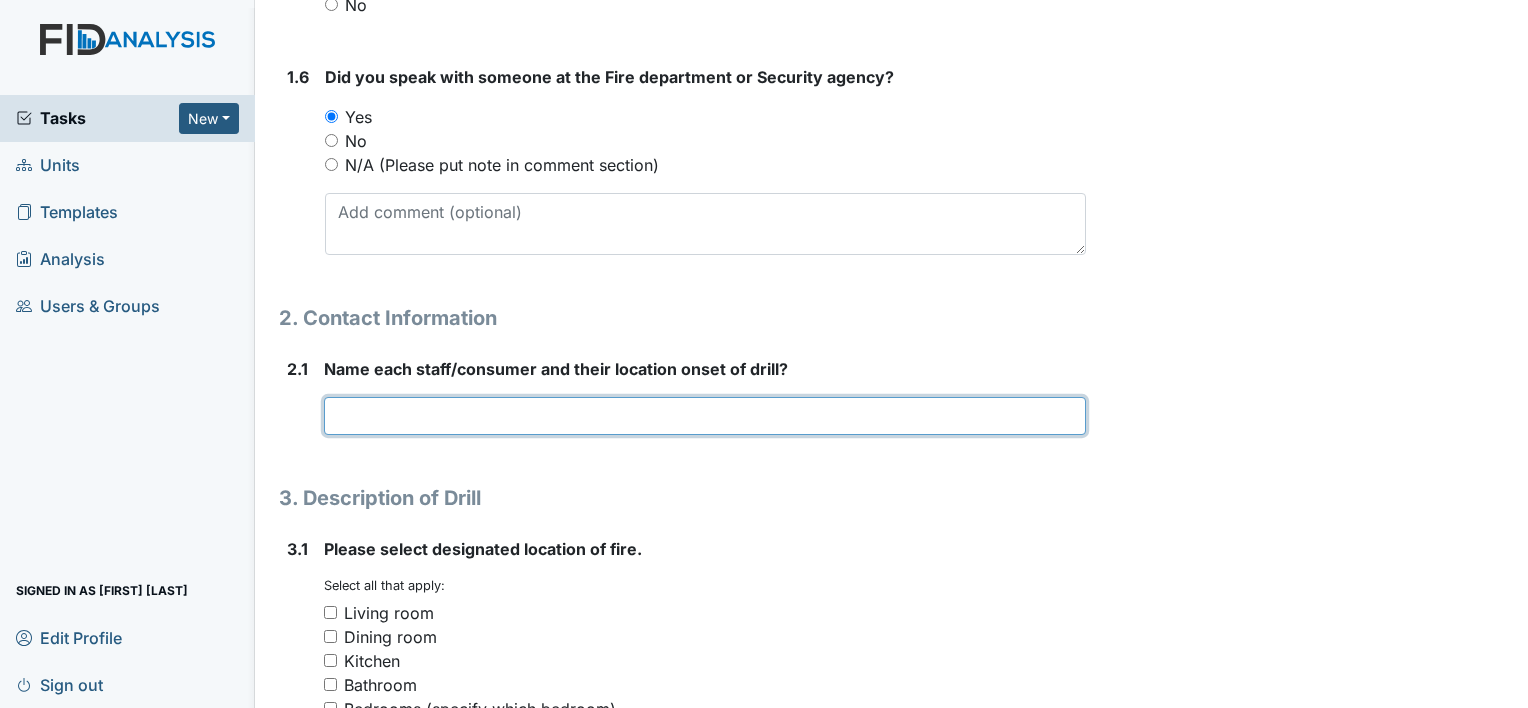 click at bounding box center (705, 416) 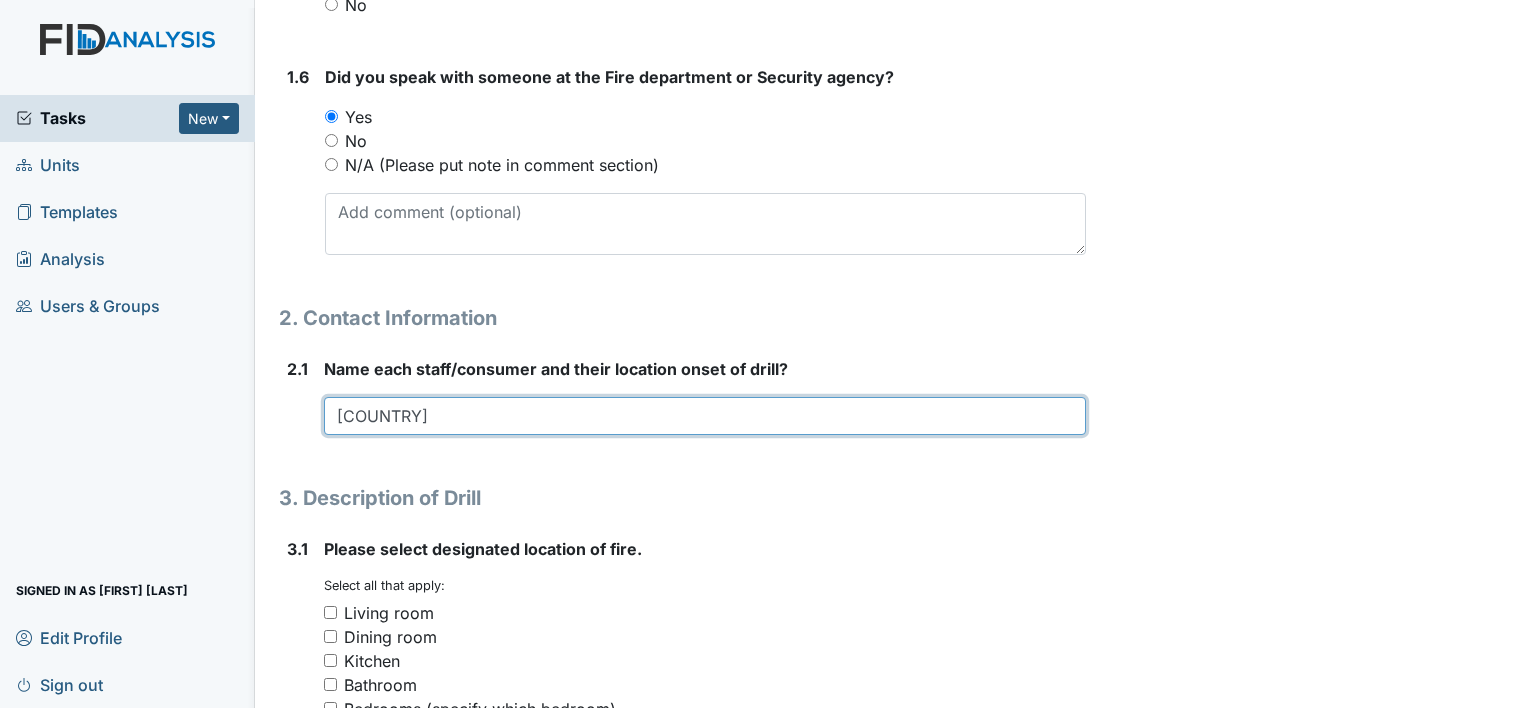 scroll, scrollTop: 1300, scrollLeft: 0, axis: vertical 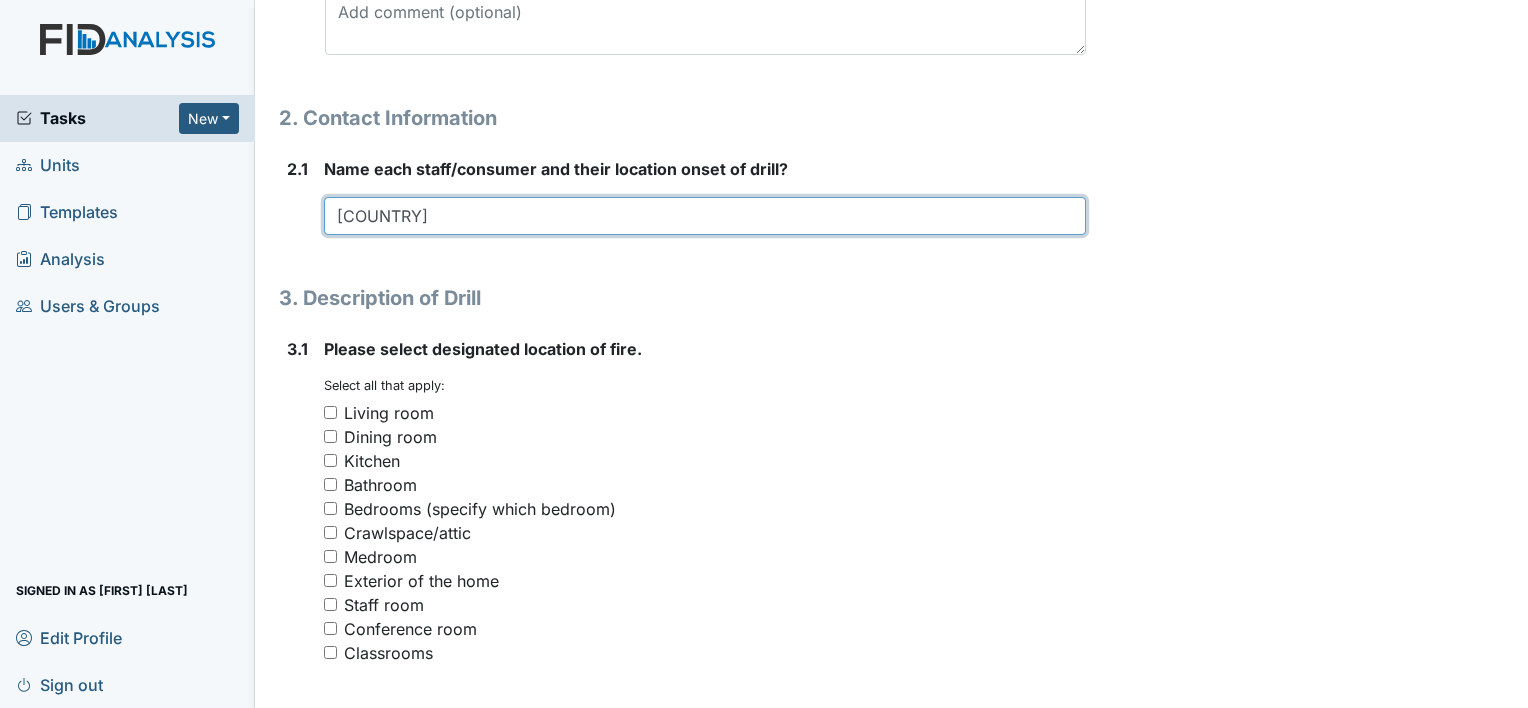 type on "[COUNTRY]" 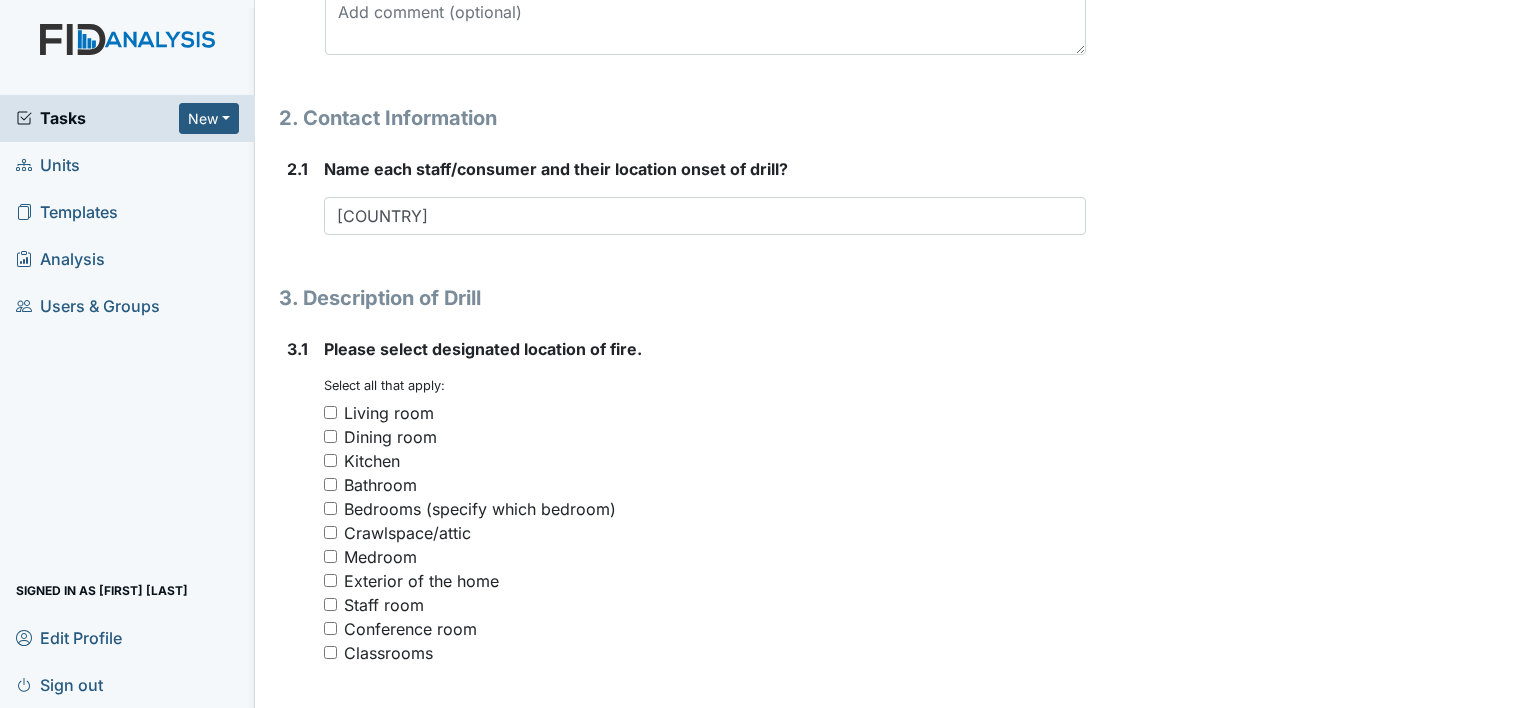 click on "Living room" at bounding box center [330, 412] 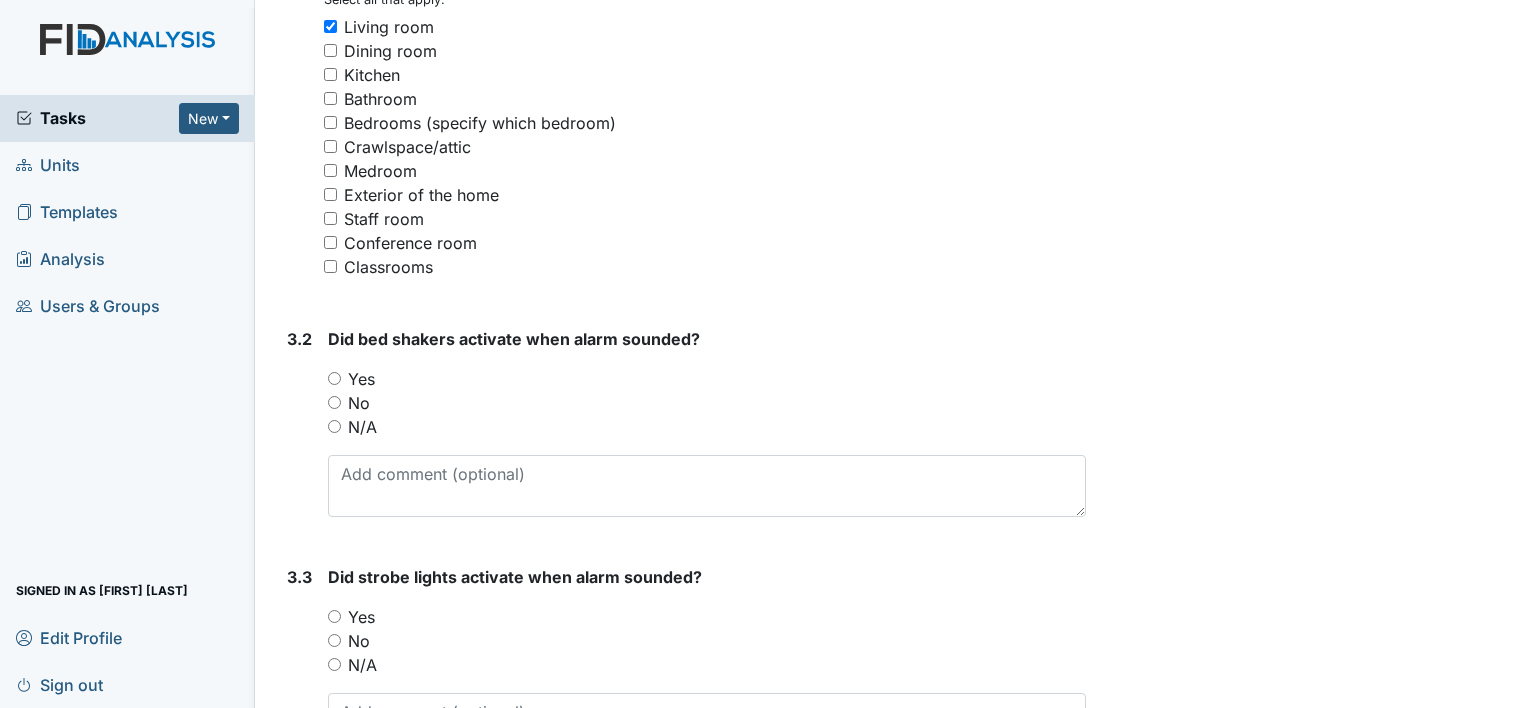 scroll, scrollTop: 1700, scrollLeft: 0, axis: vertical 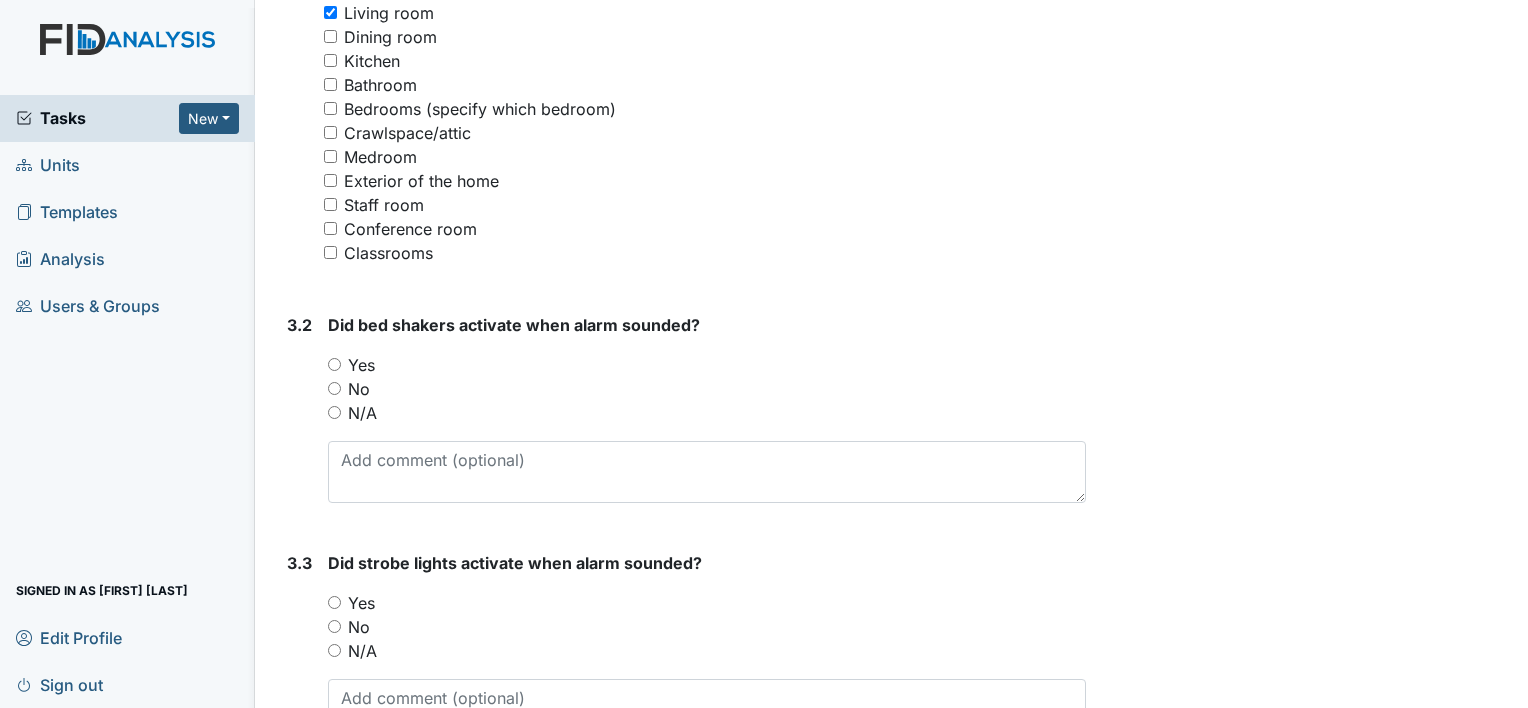 click on "N/A" at bounding box center (334, 412) 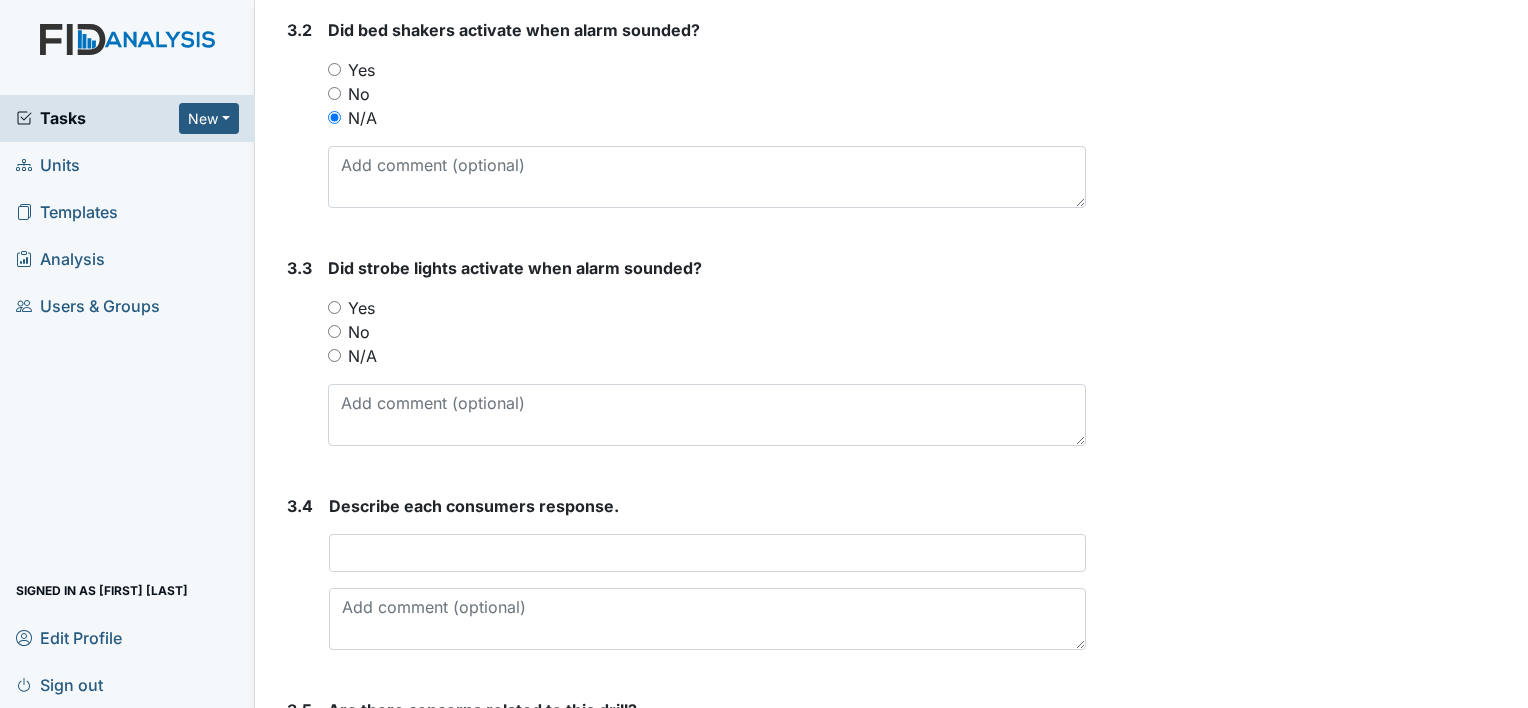 scroll, scrollTop: 2000, scrollLeft: 0, axis: vertical 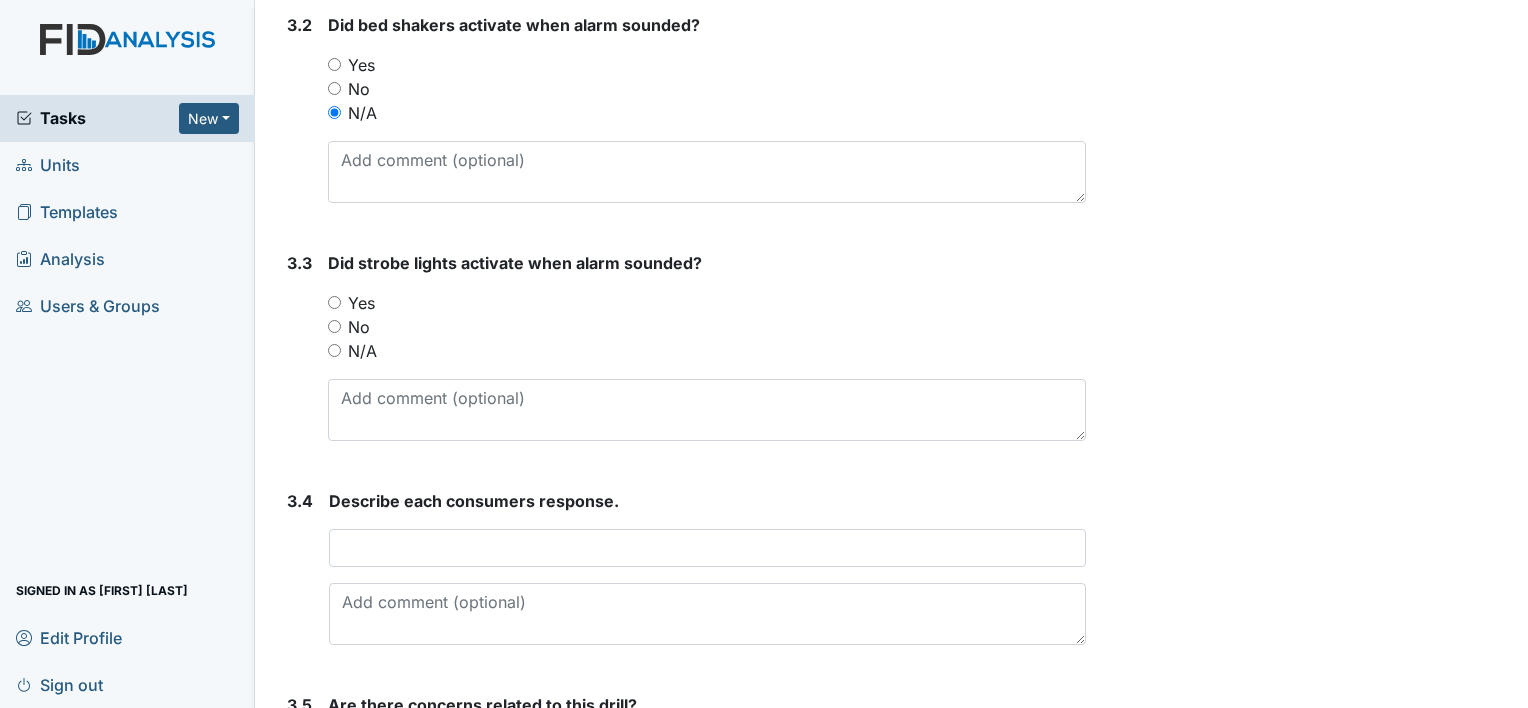 click on "N/A" at bounding box center [334, 350] 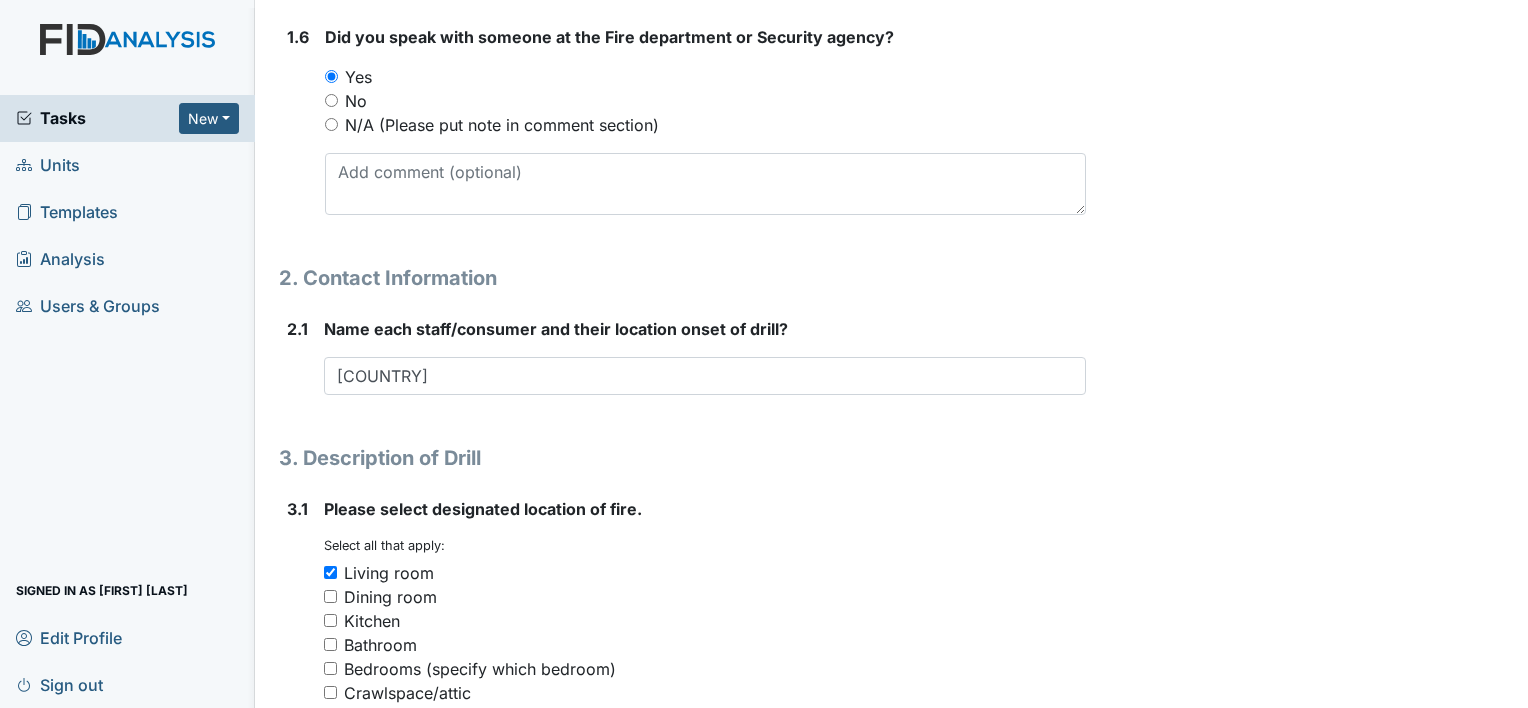scroll, scrollTop: 1096, scrollLeft: 0, axis: vertical 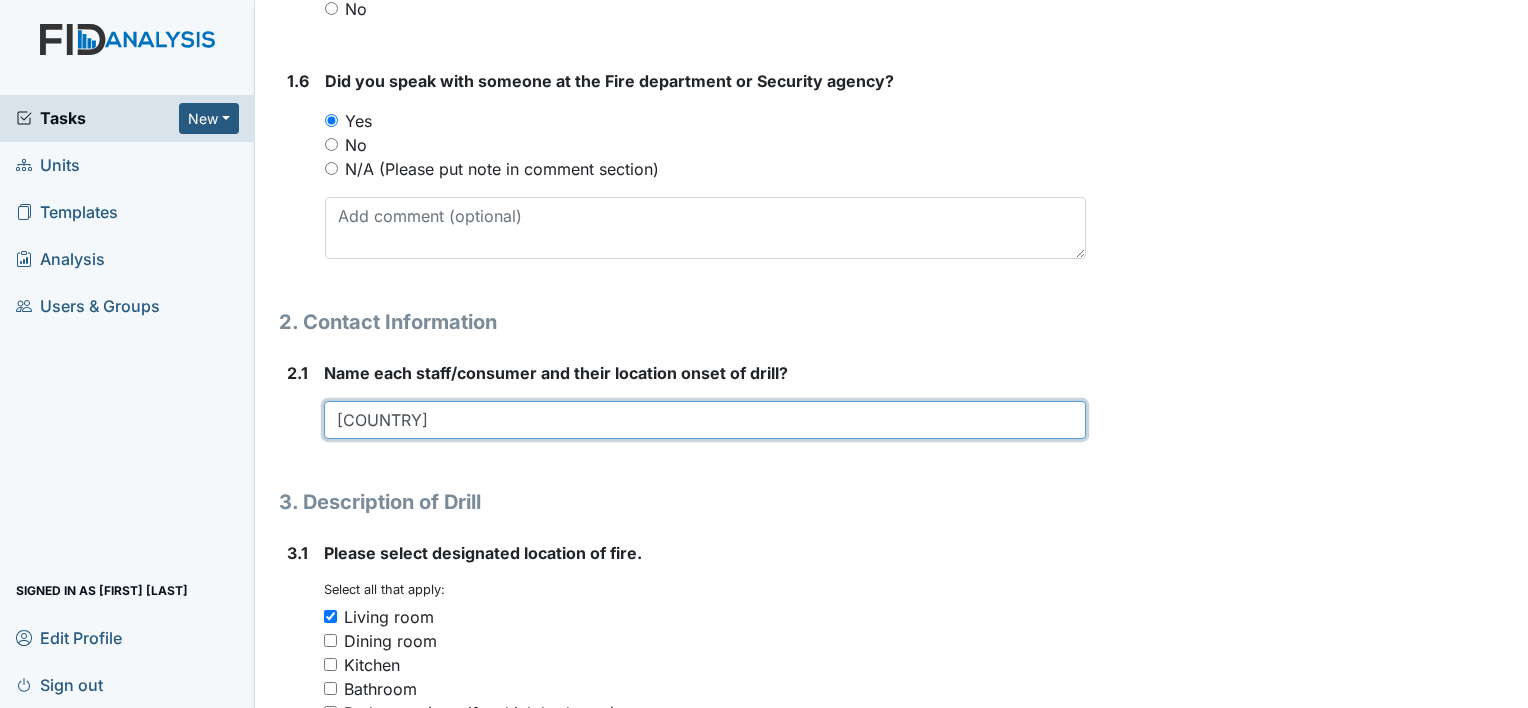 click on "[COUNTRY]" at bounding box center (705, 420) 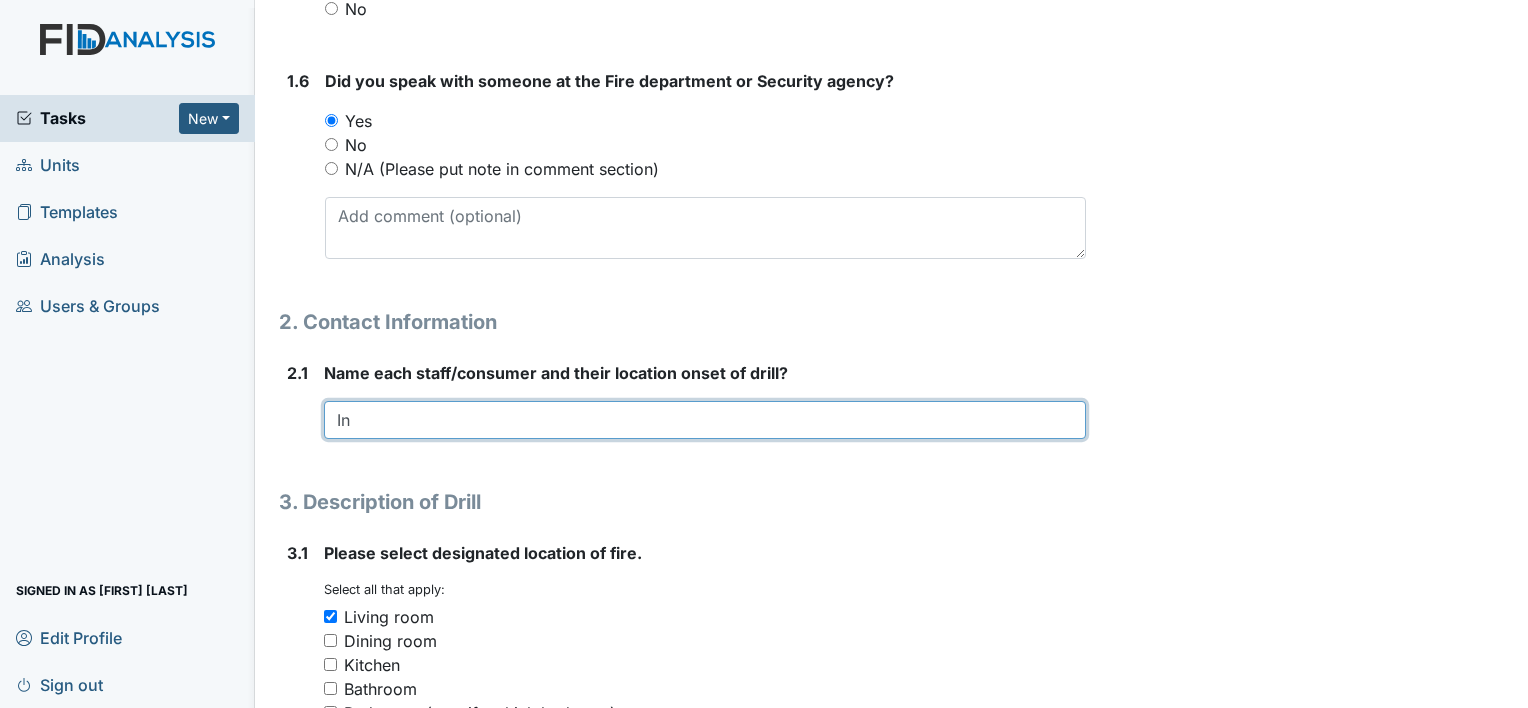 type on "I" 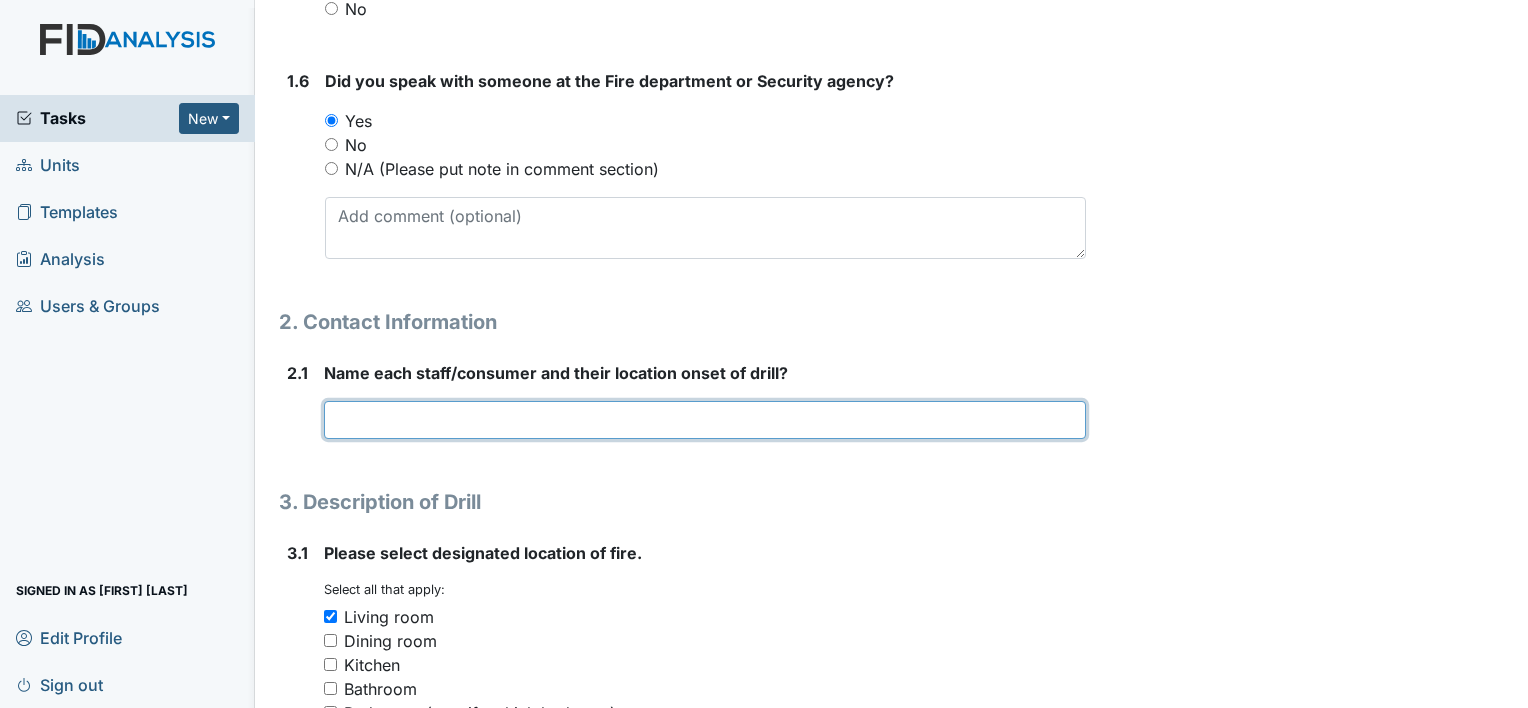 type 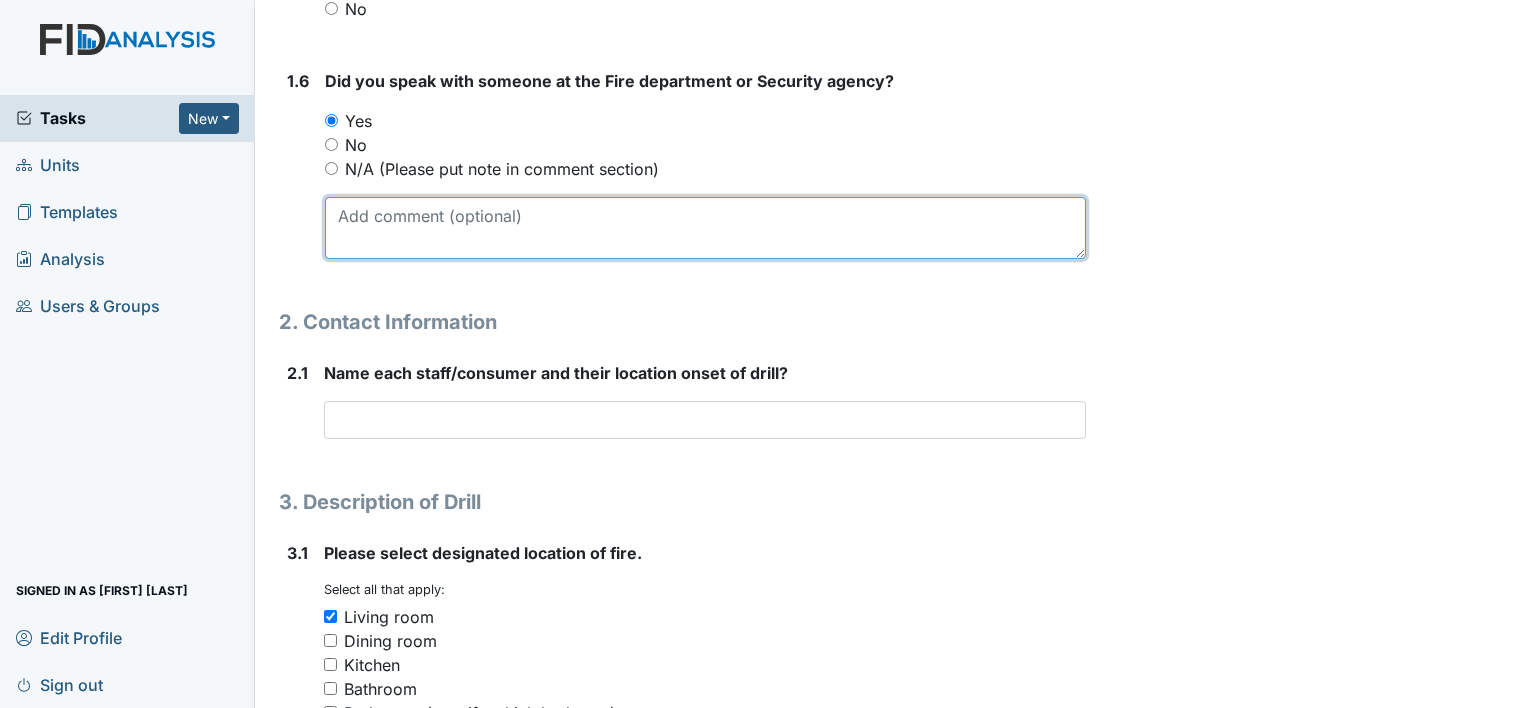 click at bounding box center (705, 228) 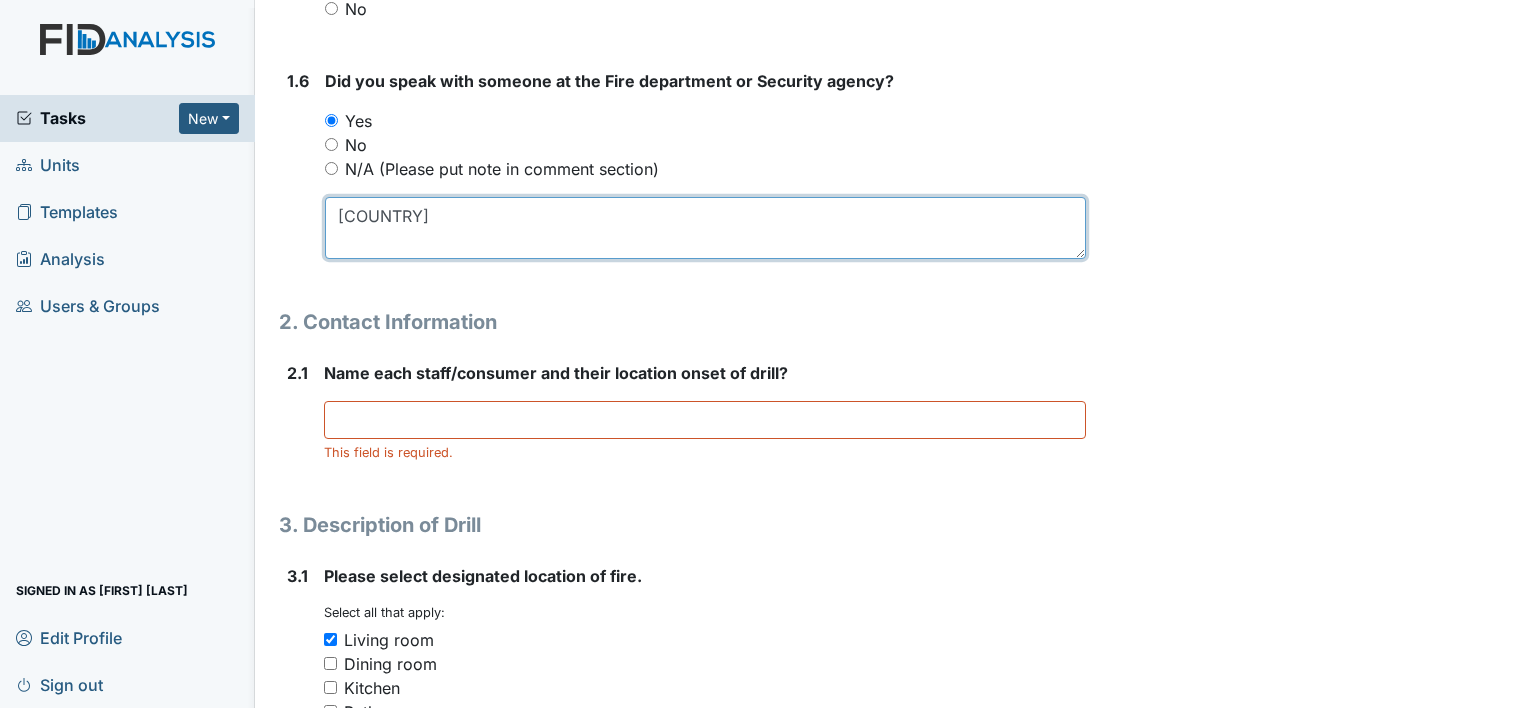 type on "[COUNTRY]" 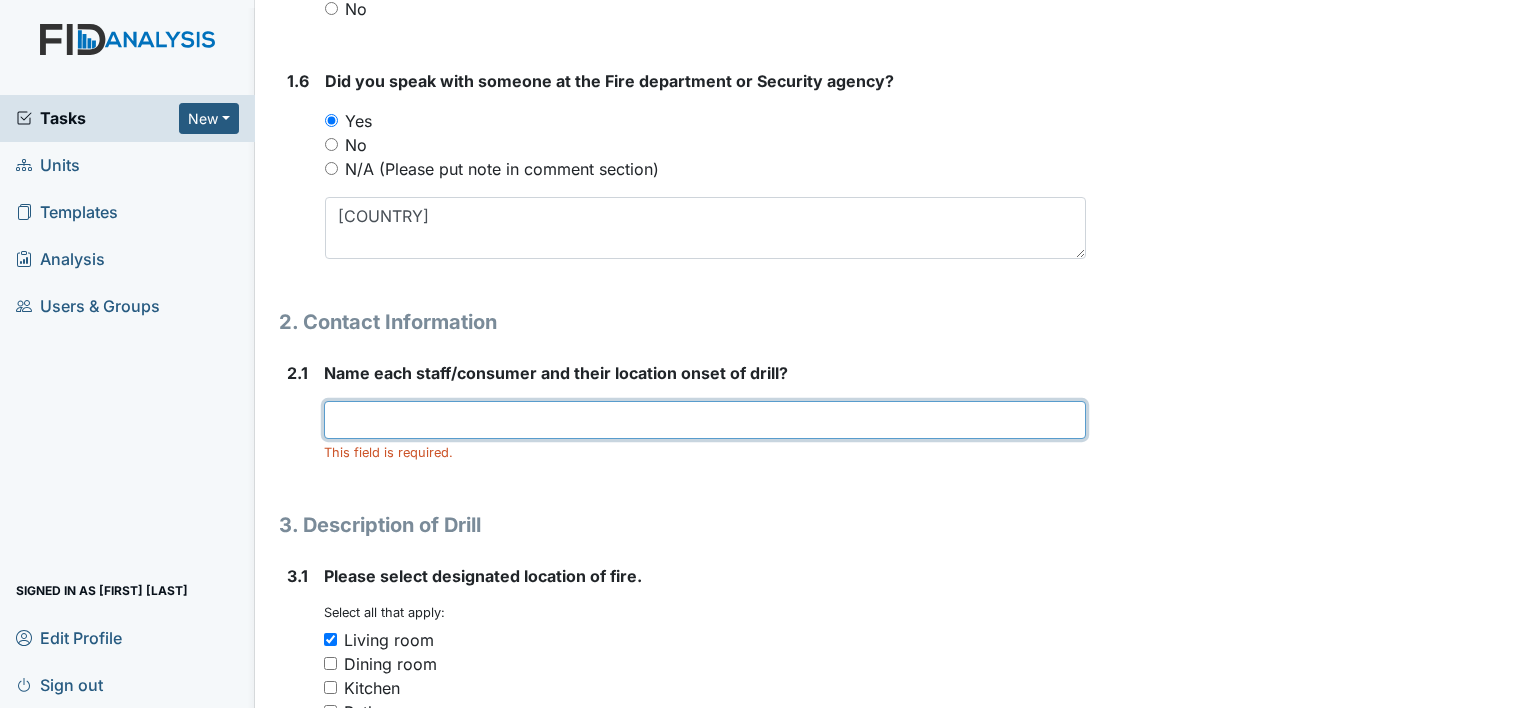 click at bounding box center (705, 420) 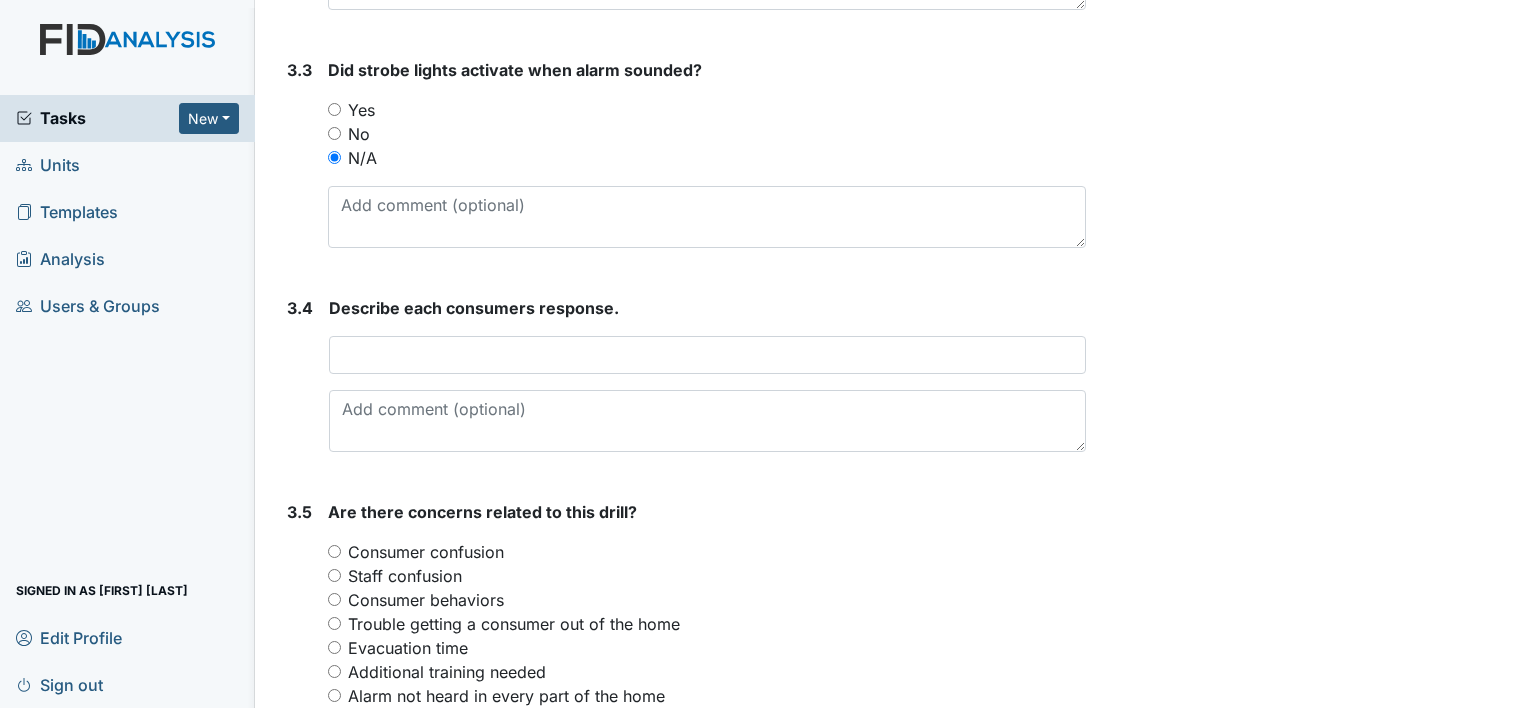scroll, scrollTop: 2296, scrollLeft: 0, axis: vertical 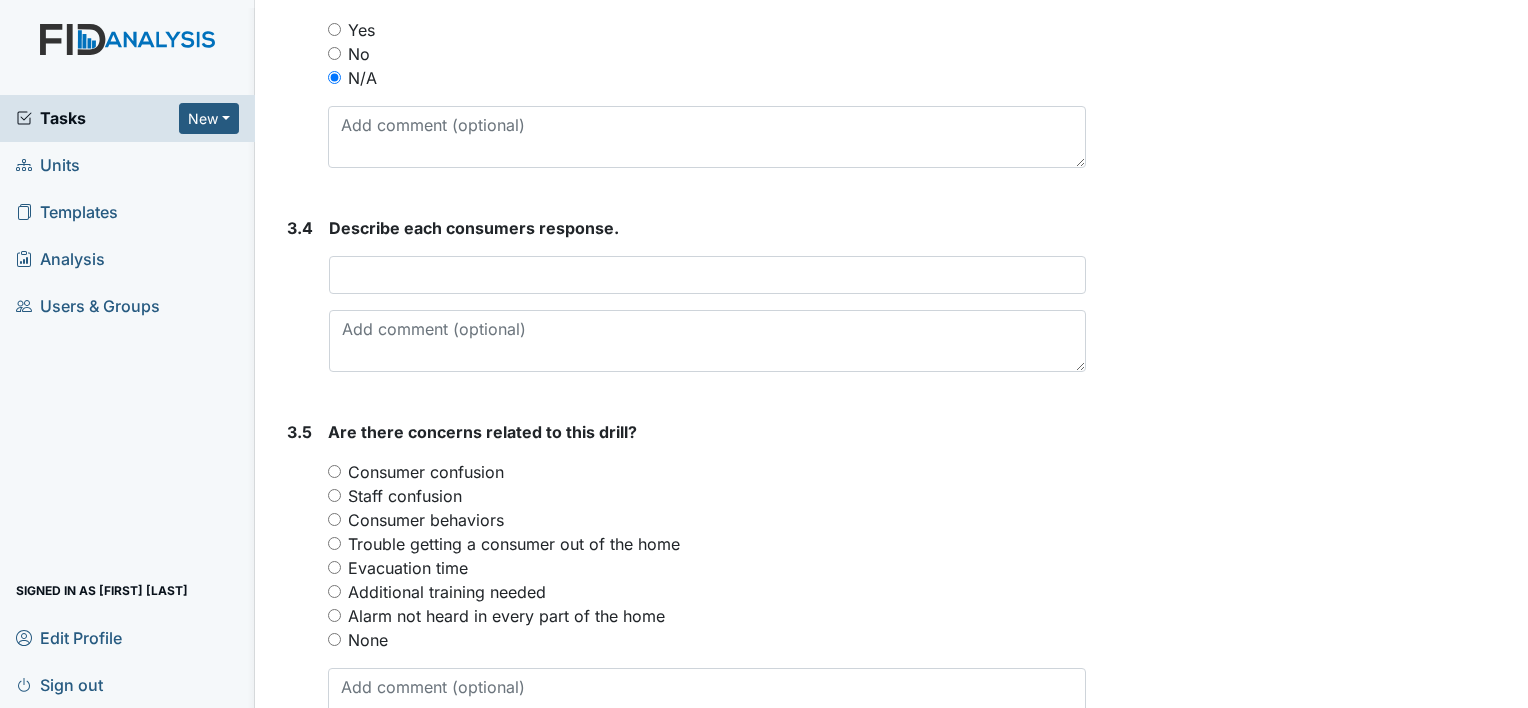 type on "[FIRST] [LAST] back door LT  MG BC WF bedroom" 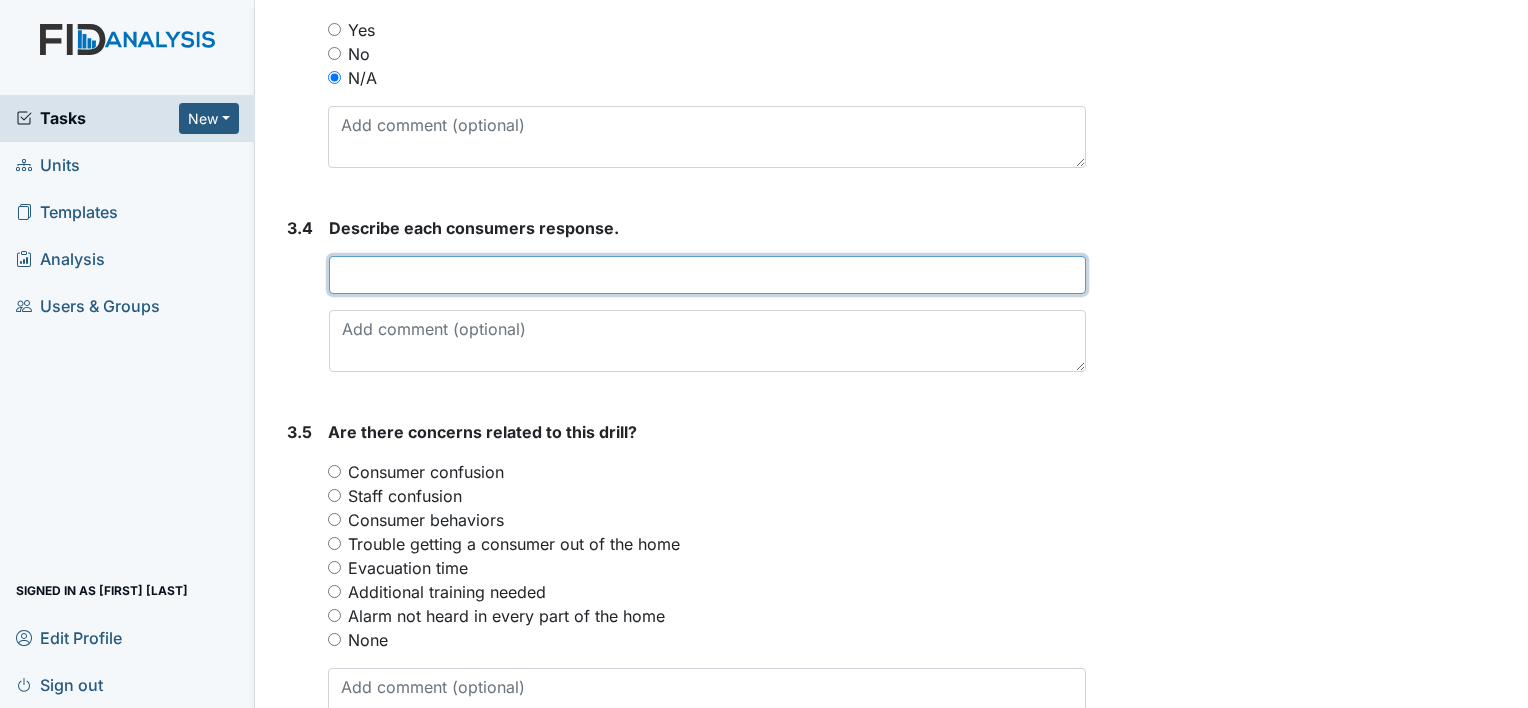 click at bounding box center [707, 275] 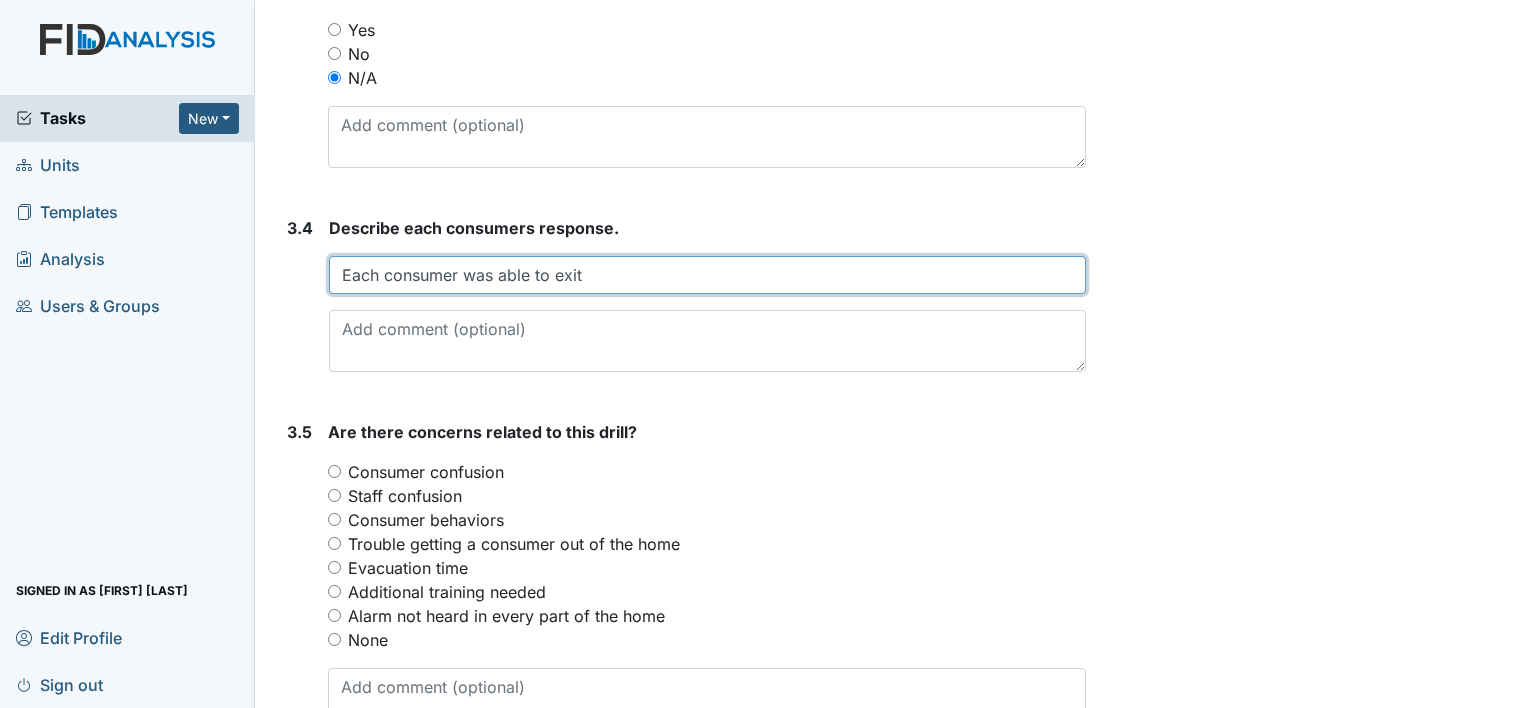 click on "Each consumer was able to exit" at bounding box center (707, 275) 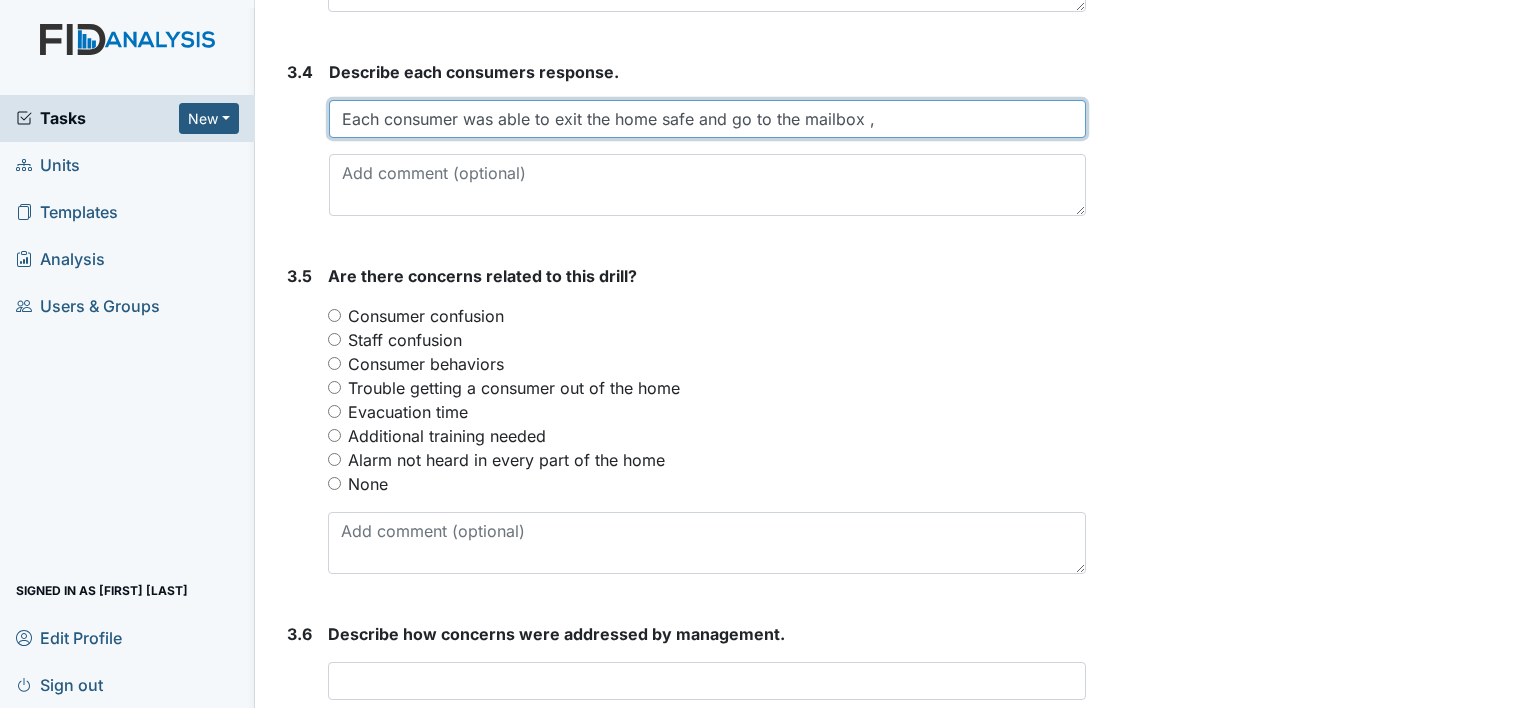 scroll, scrollTop: 2496, scrollLeft: 0, axis: vertical 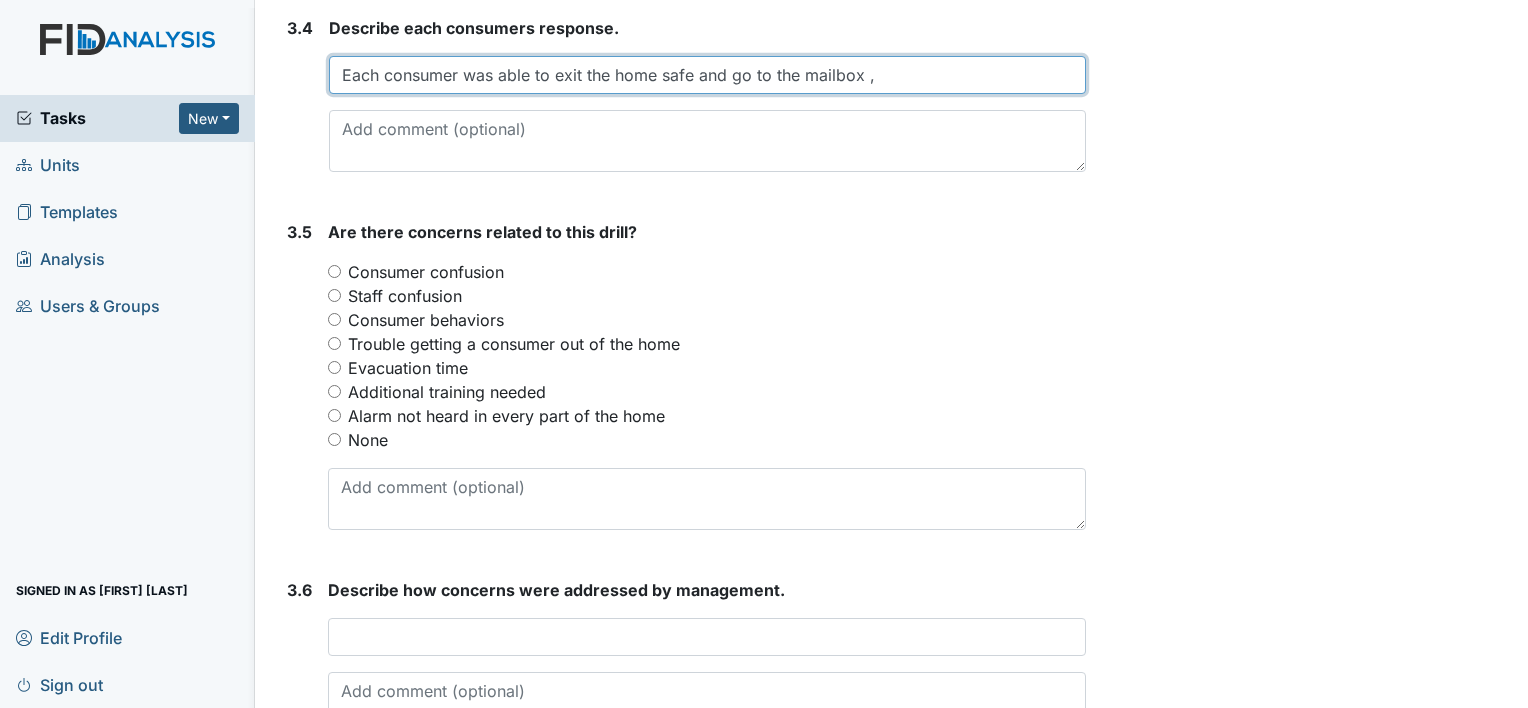 type on "Each consumer was able to exit the home safe and go to the mailbox ," 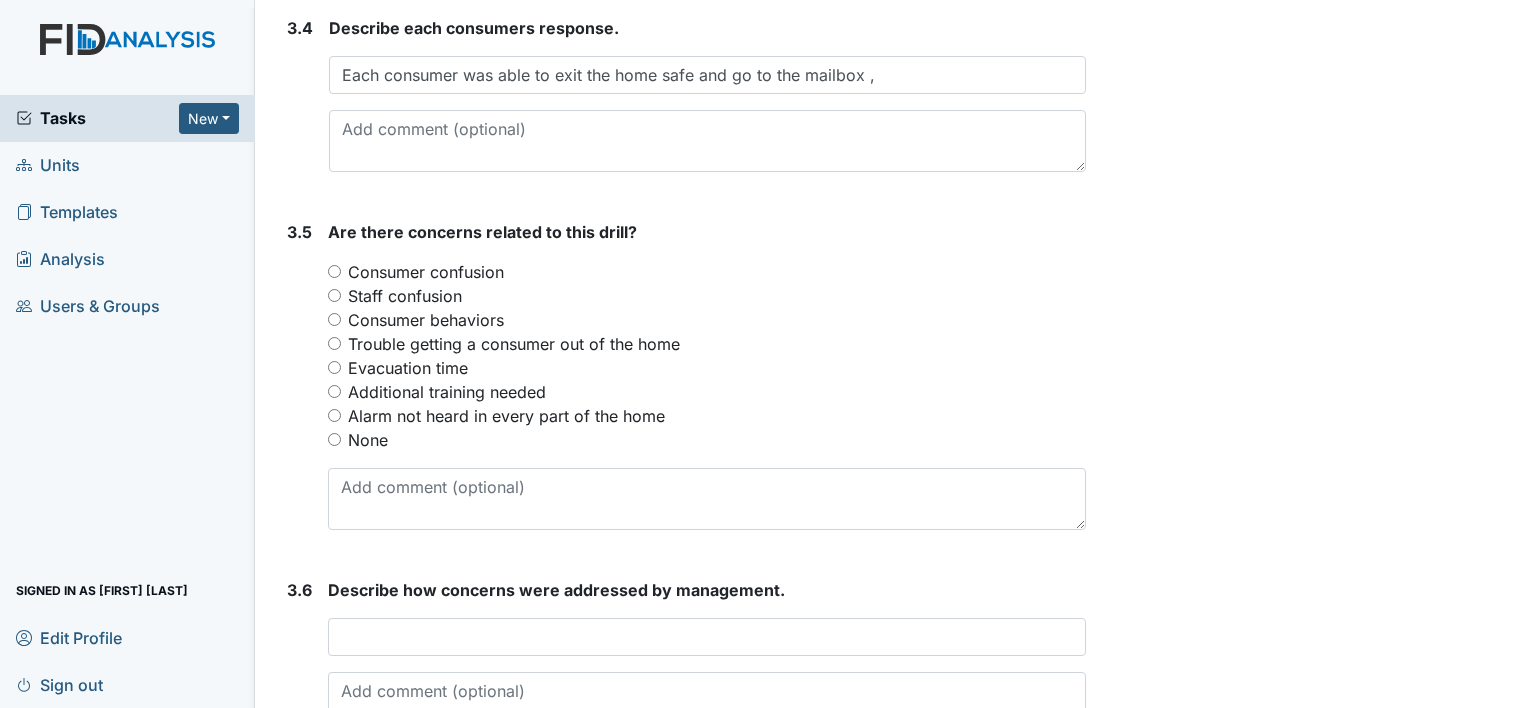 click on "None" at bounding box center (334, 439) 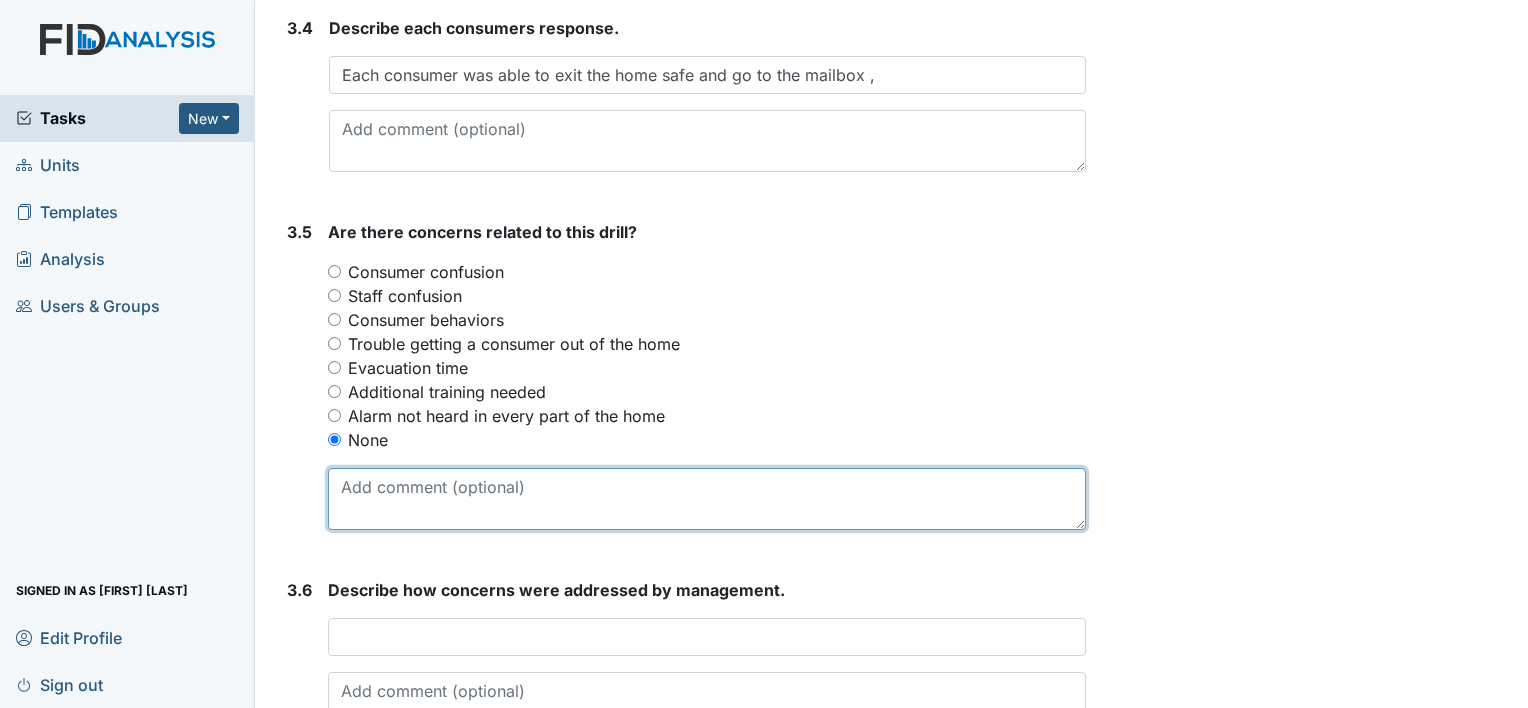click at bounding box center (707, 499) 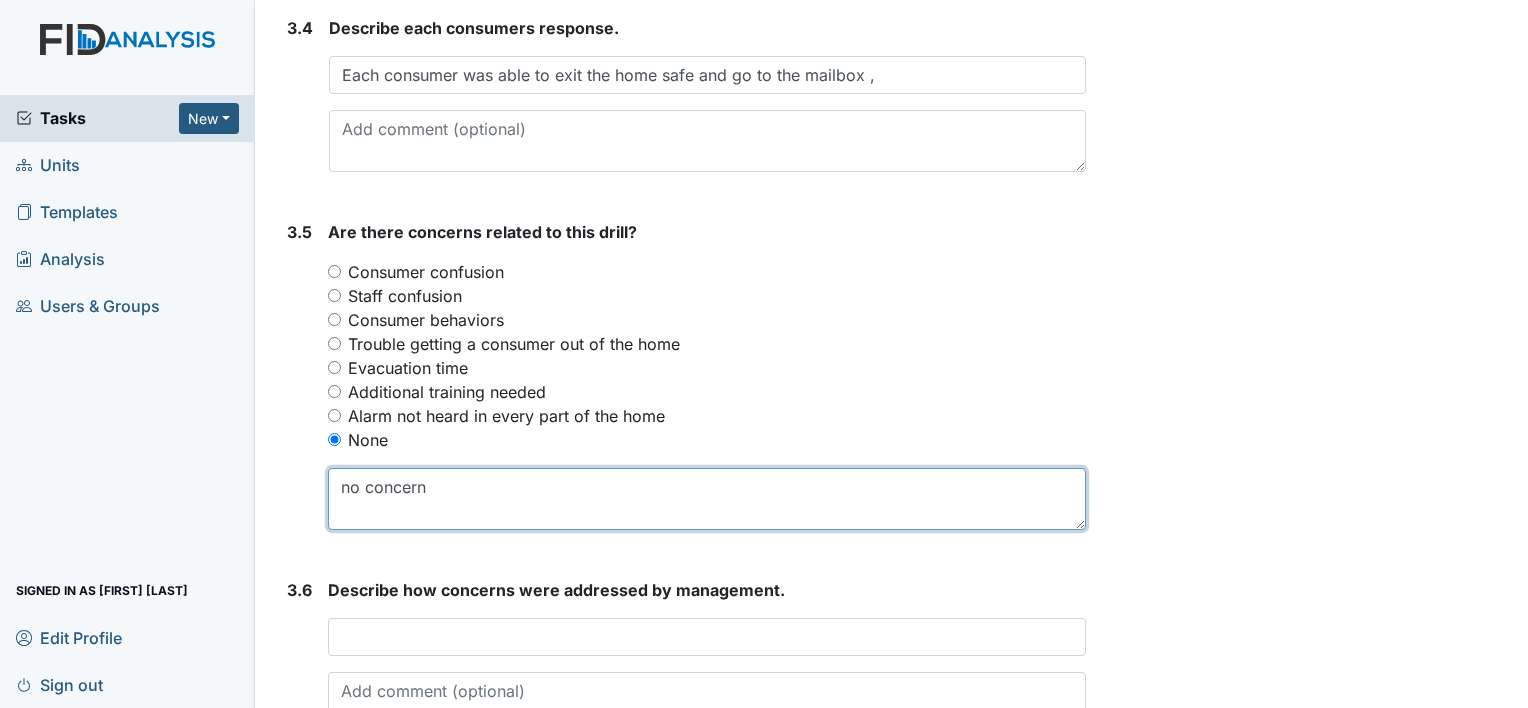 type on "no concern" 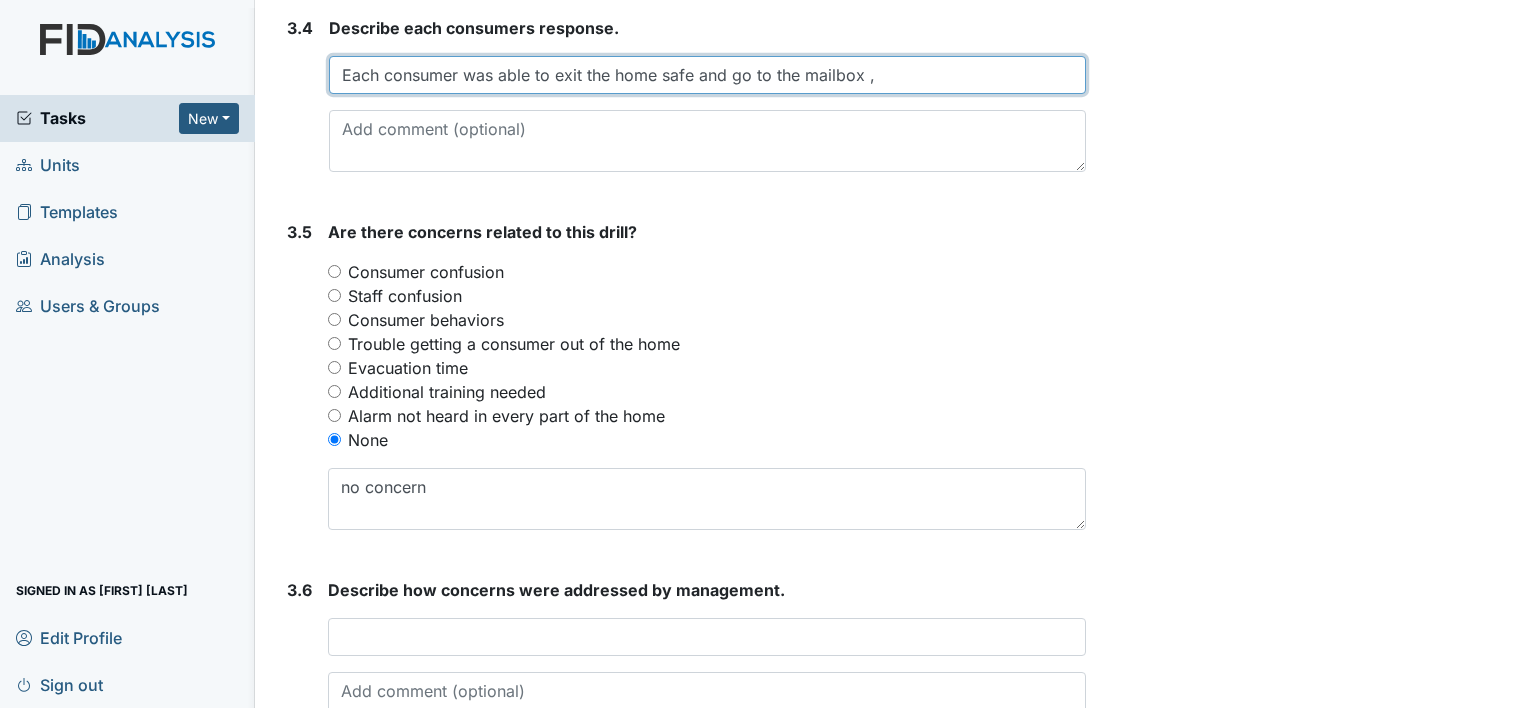 click on "Each consumer was able to exit the home safe and go to the mailbox ," at bounding box center [707, 75] 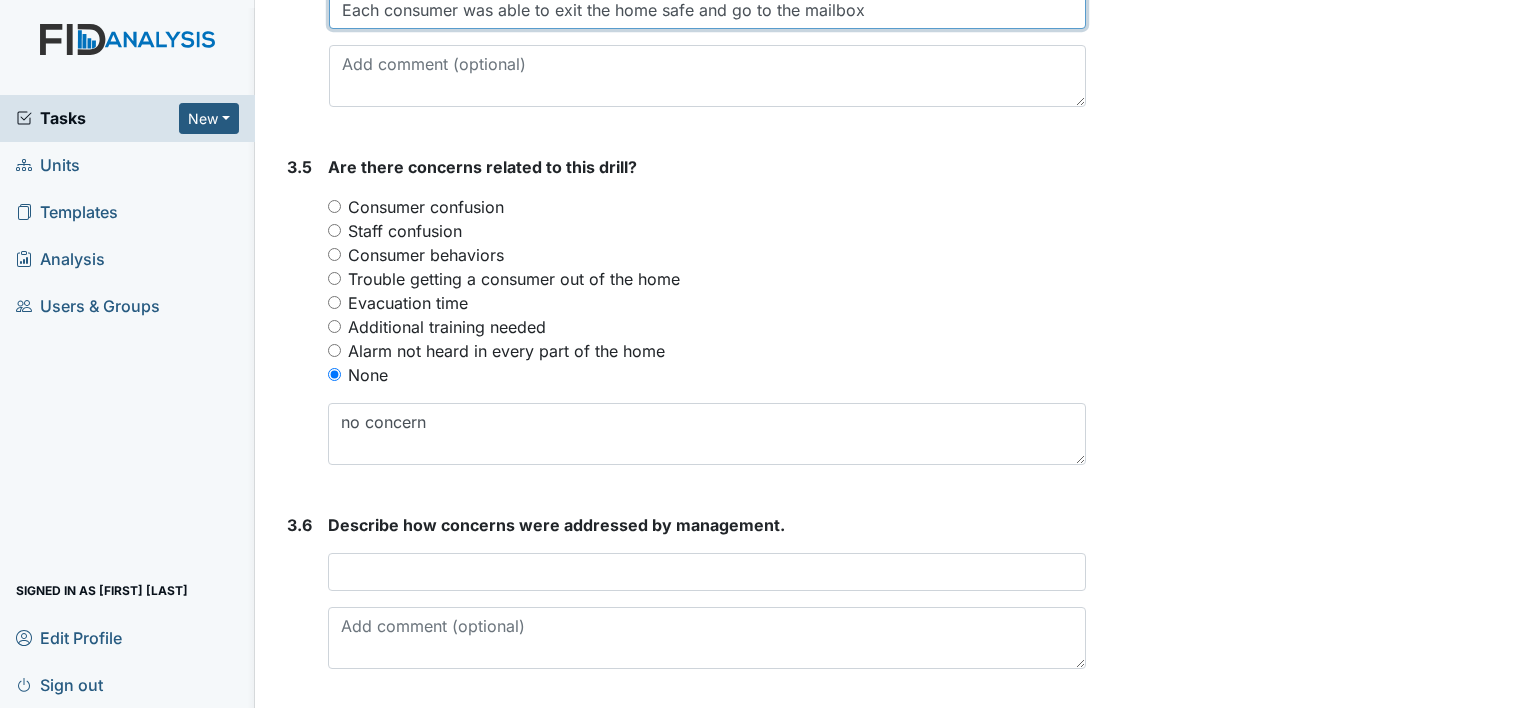 scroll, scrollTop: 2620, scrollLeft: 0, axis: vertical 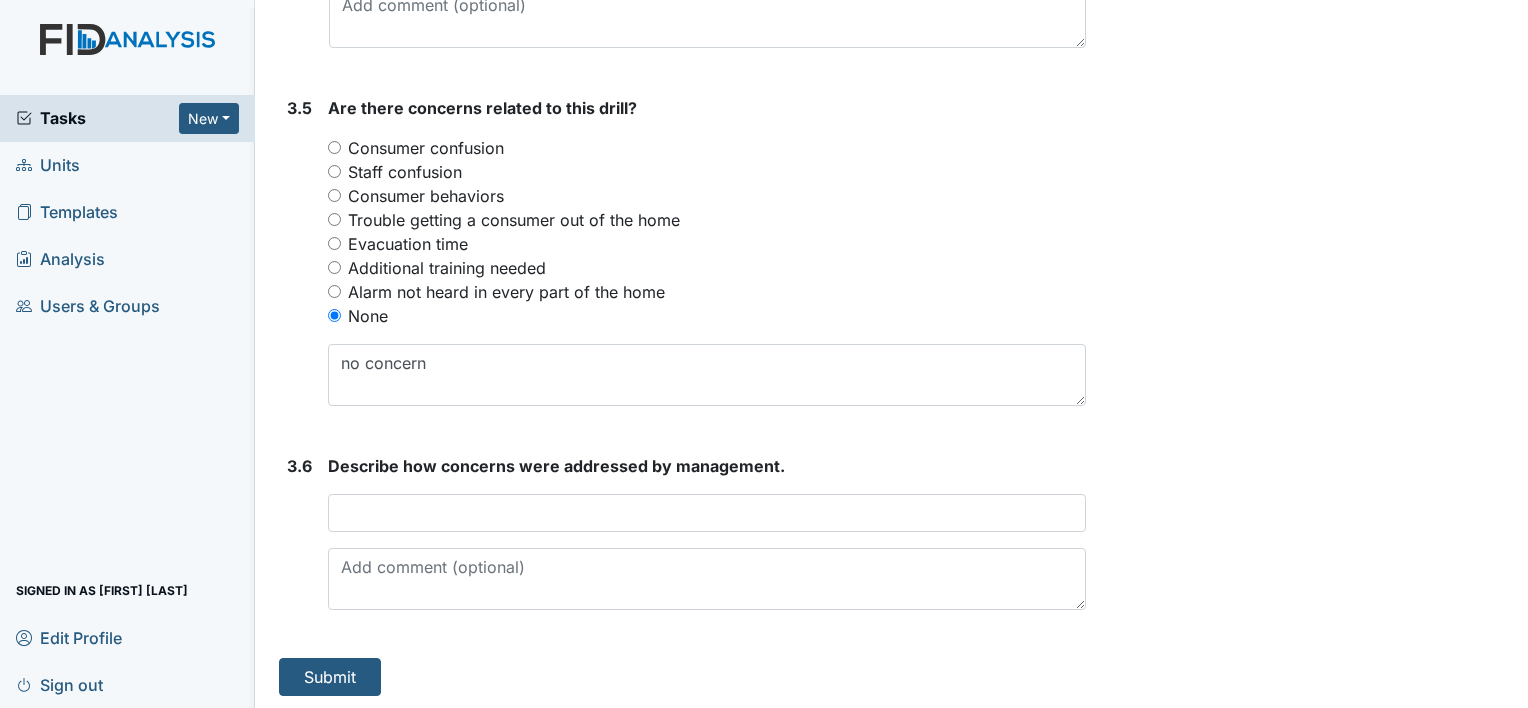 type on "Each consumer was able to exit the home safe and go to the mailbox" 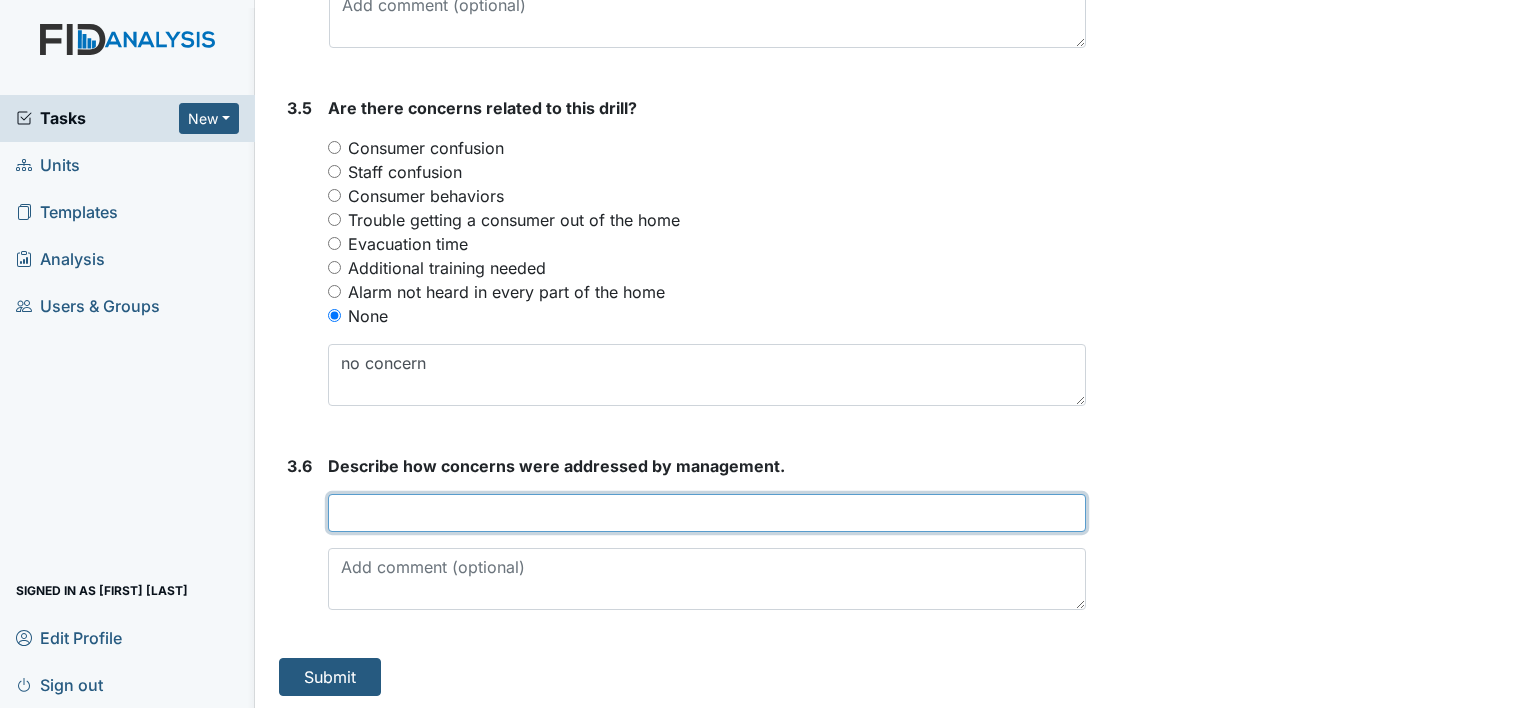 click at bounding box center [707, 513] 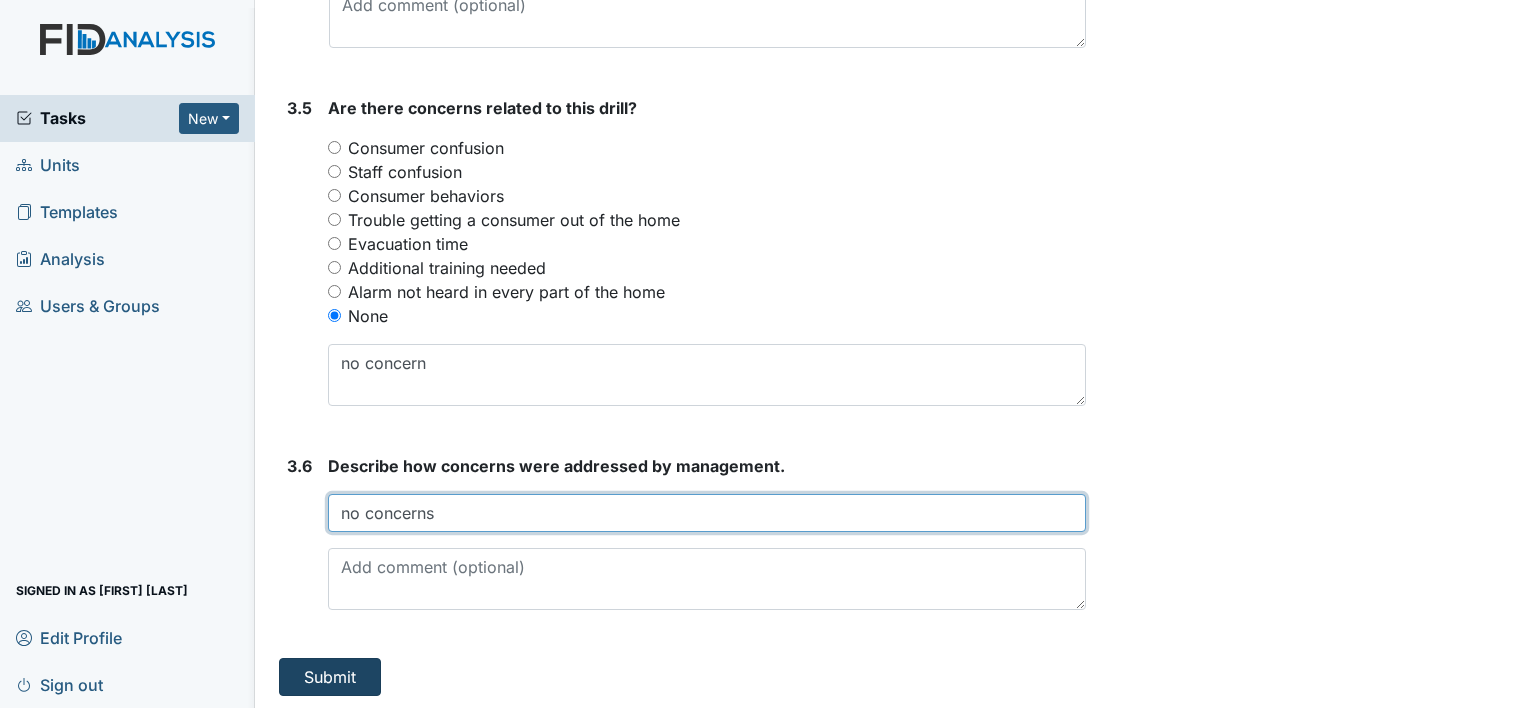 type on "no concerns" 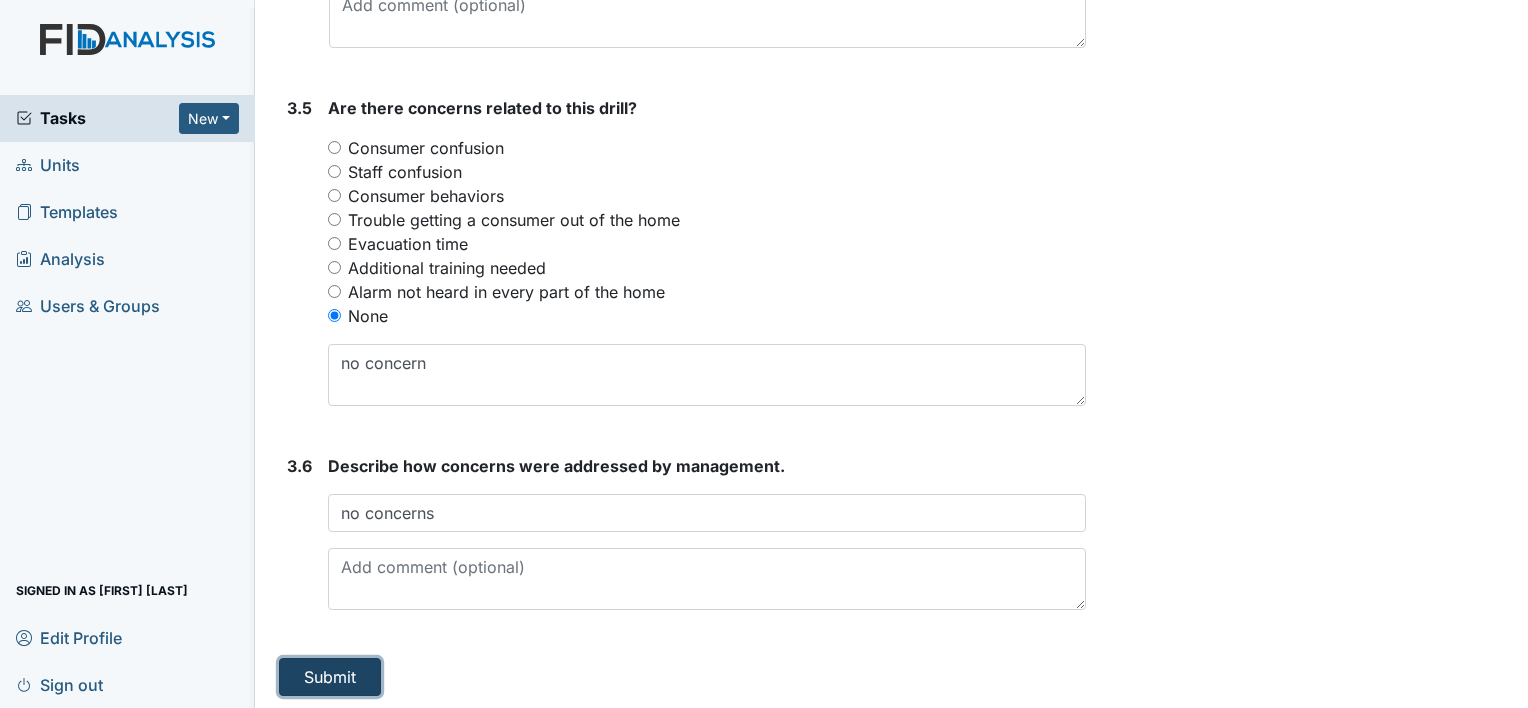 click on "Submit" at bounding box center (330, 677) 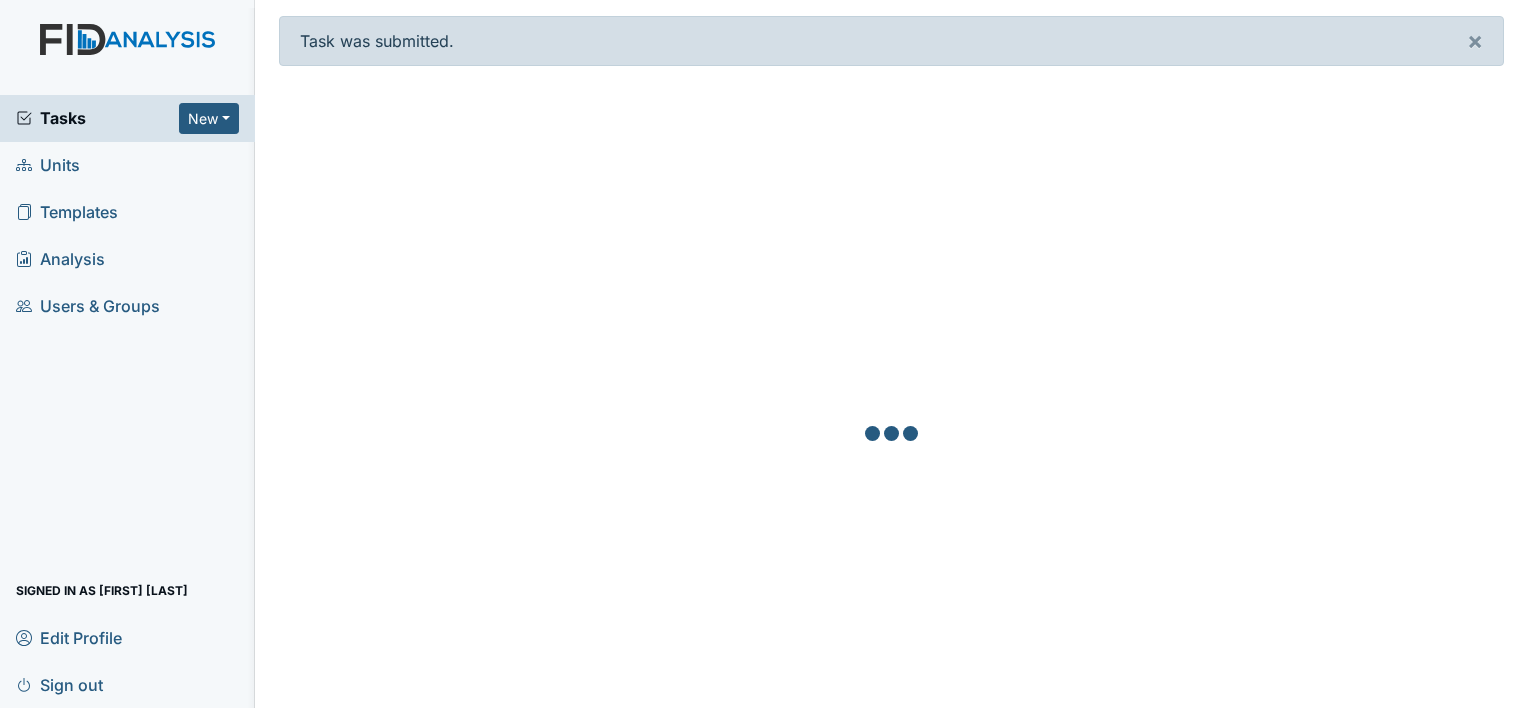 scroll, scrollTop: 0, scrollLeft: 0, axis: both 